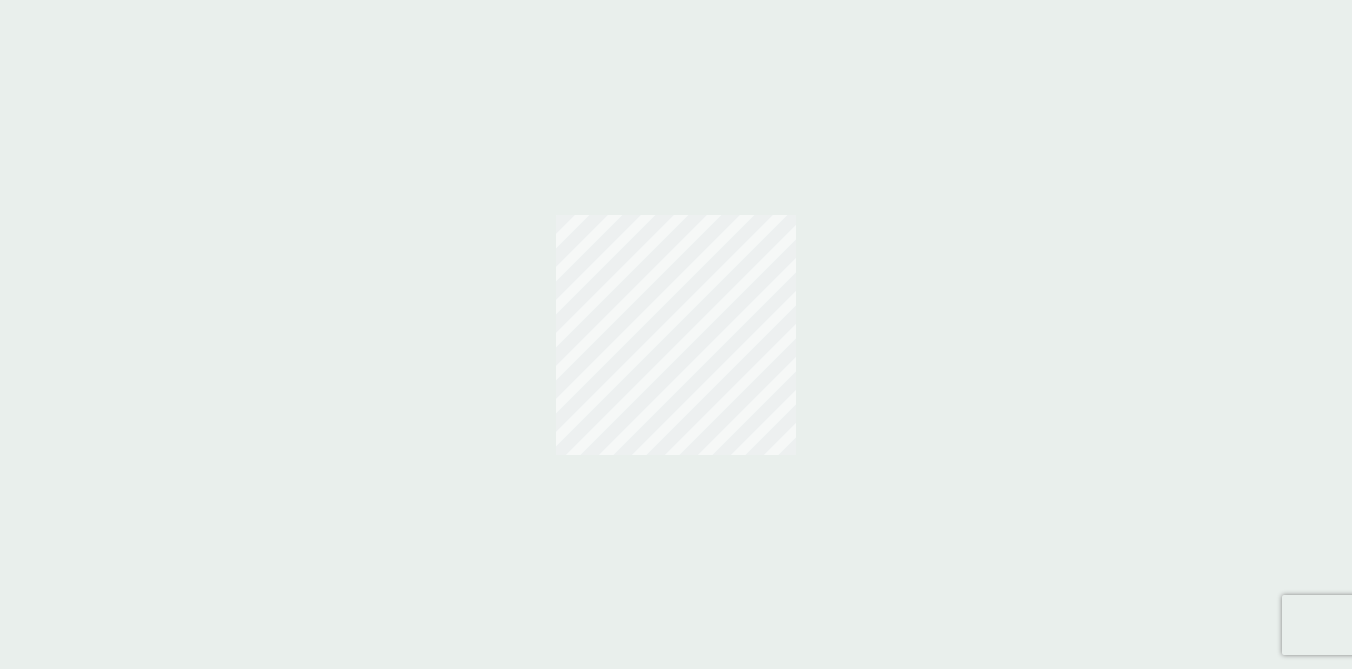 scroll, scrollTop: 0, scrollLeft: 0, axis: both 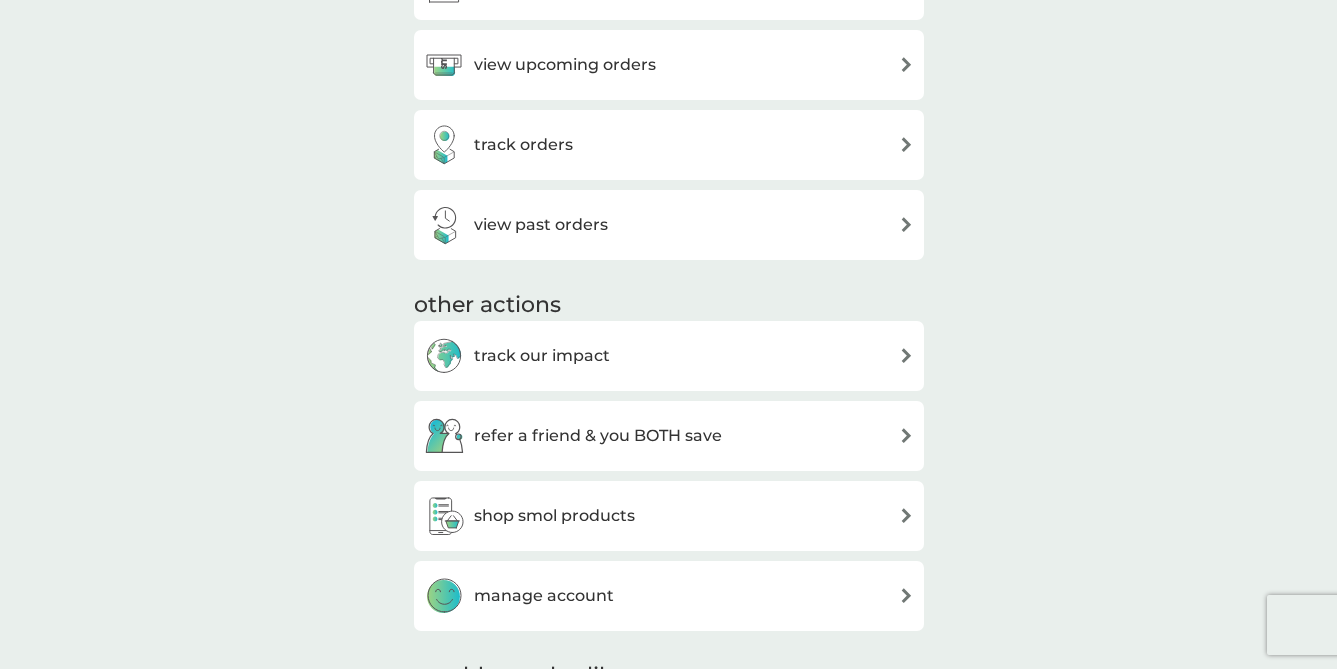 click on "track our impact" at bounding box center [669, 356] 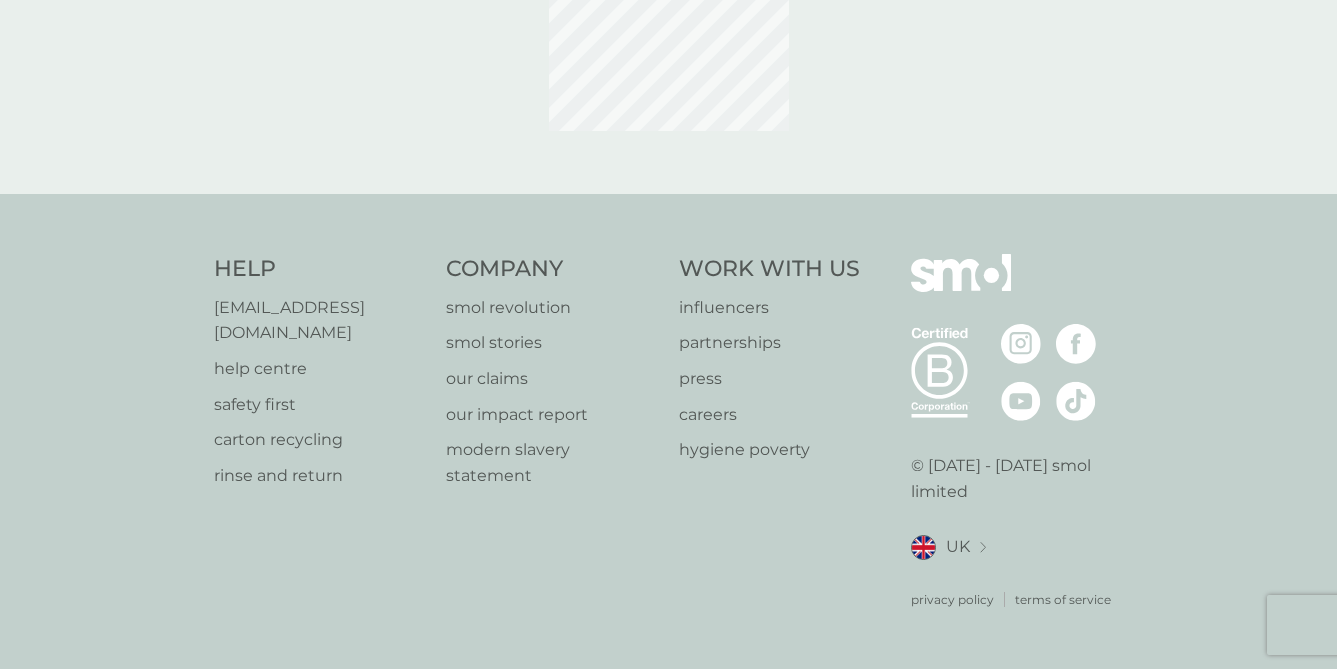 scroll, scrollTop: 0, scrollLeft: 0, axis: both 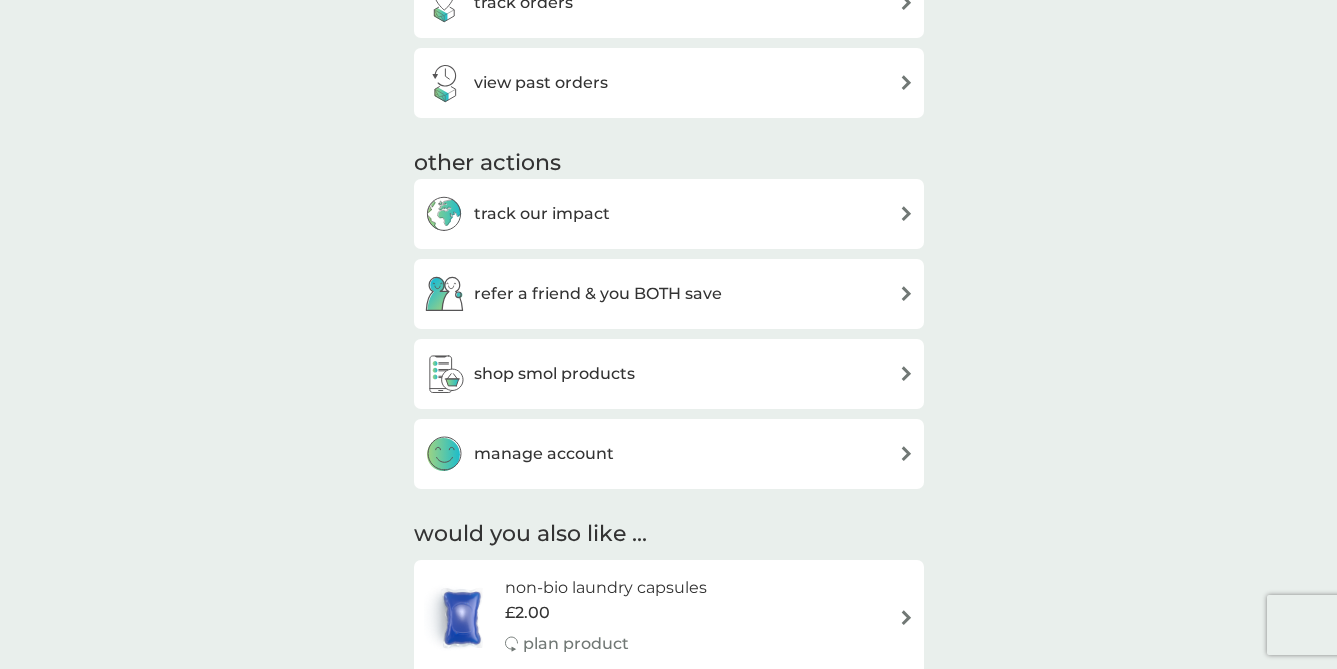 click on "refer a friend & you BOTH save" at bounding box center (669, 294) 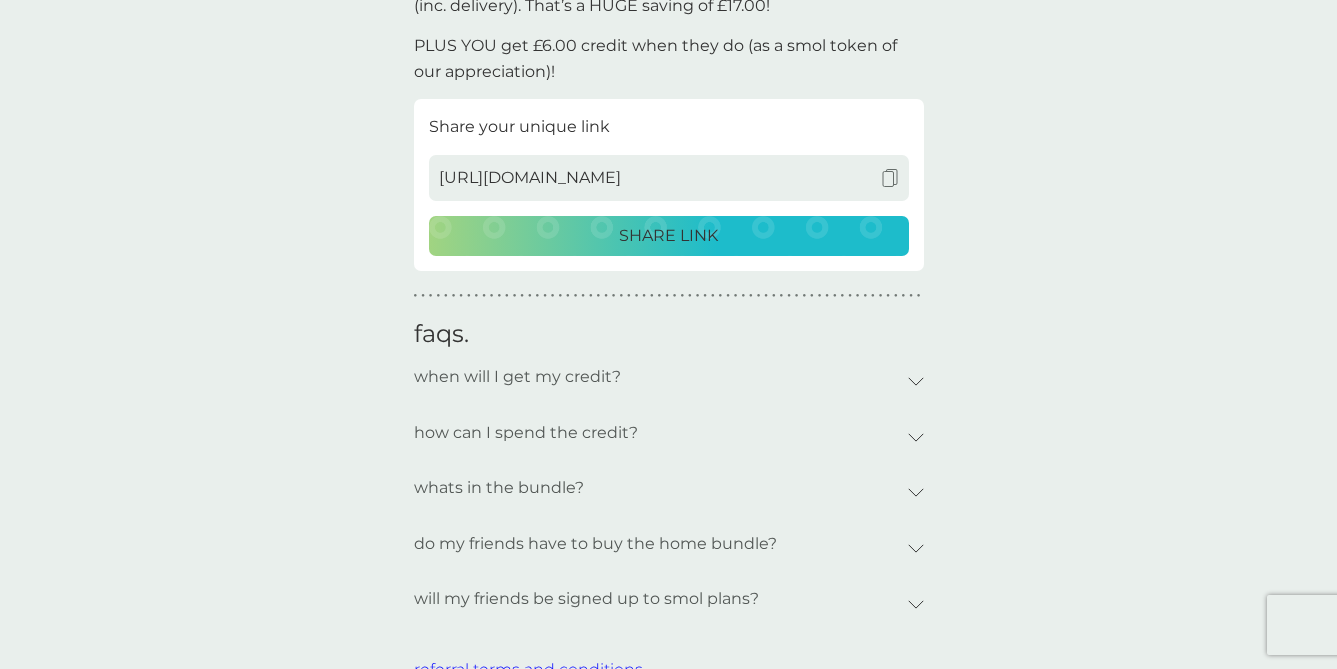 scroll, scrollTop: 638, scrollLeft: 0, axis: vertical 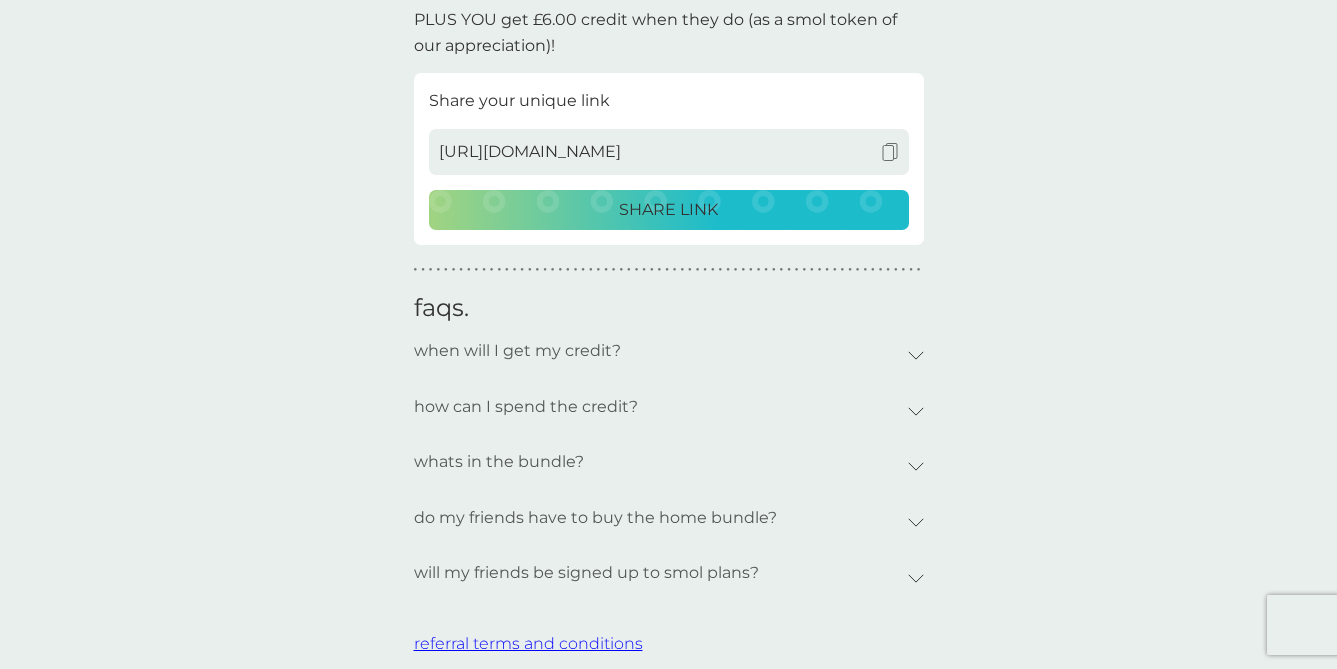 click on "when will I get my credit?" at bounding box center (669, 356) 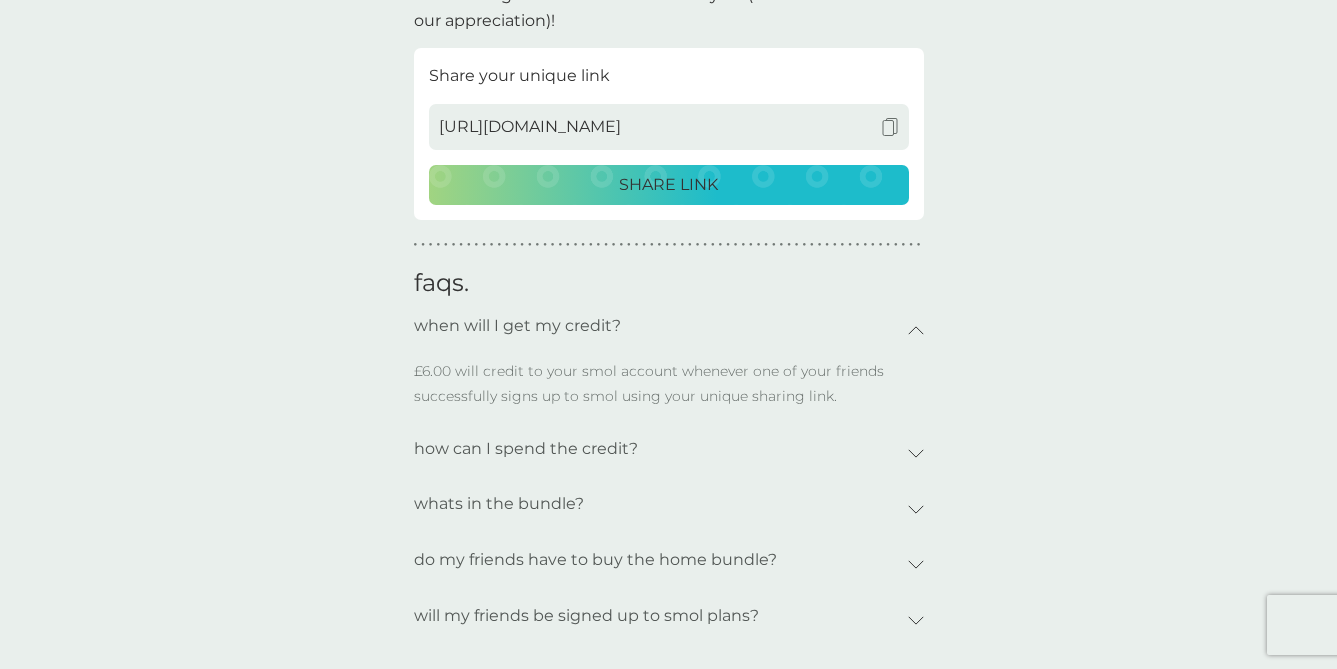 scroll, scrollTop: 676, scrollLeft: 0, axis: vertical 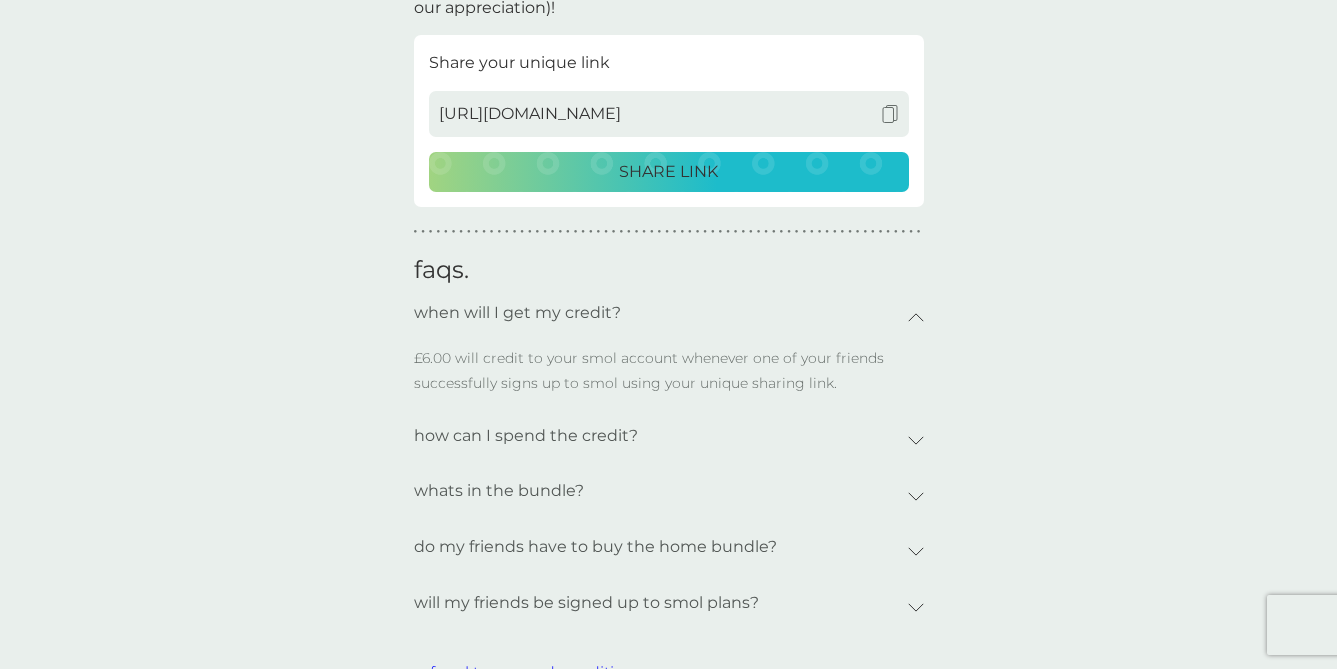 click on "Sorry your payment was declined. Please update your card or contact [EMAIL_ADDRESS][DOMAIN_NAME] to resolve. Once updated, we will try again in 24 hours. Successful payment will remove this decline message. get £6.00 credit
for every friend
that joins. they get a smol
bundle for £6.00, that's a HUGE saving of £17.00! share the
smol revolution
with friends. get £6.00 credit
for every friend
that joins. they get a smol
bundle for £6.00, that's a HUGE saving of £17.00! share the
smol revolution
with friends. get £6.00 credit
for every friend
that joins. ‹ › share the smol revolution with friends. Share your link below with all your lovely friends. They can grab our brilliant home bundle & join the revolution for JUST £6.00 (inc. delivery). That’s a HUGE saving of £17.00!  PLUS YOU get £6.00 credit when they do (as a smol token of our appreciation)! Share your unique link [URL][DOMAIN_NAME] SHARE LINK ● ● ● ● ● ● ● ● ● ● ● ● ● ● ● ● ● ● ●" at bounding box center [668, 51] 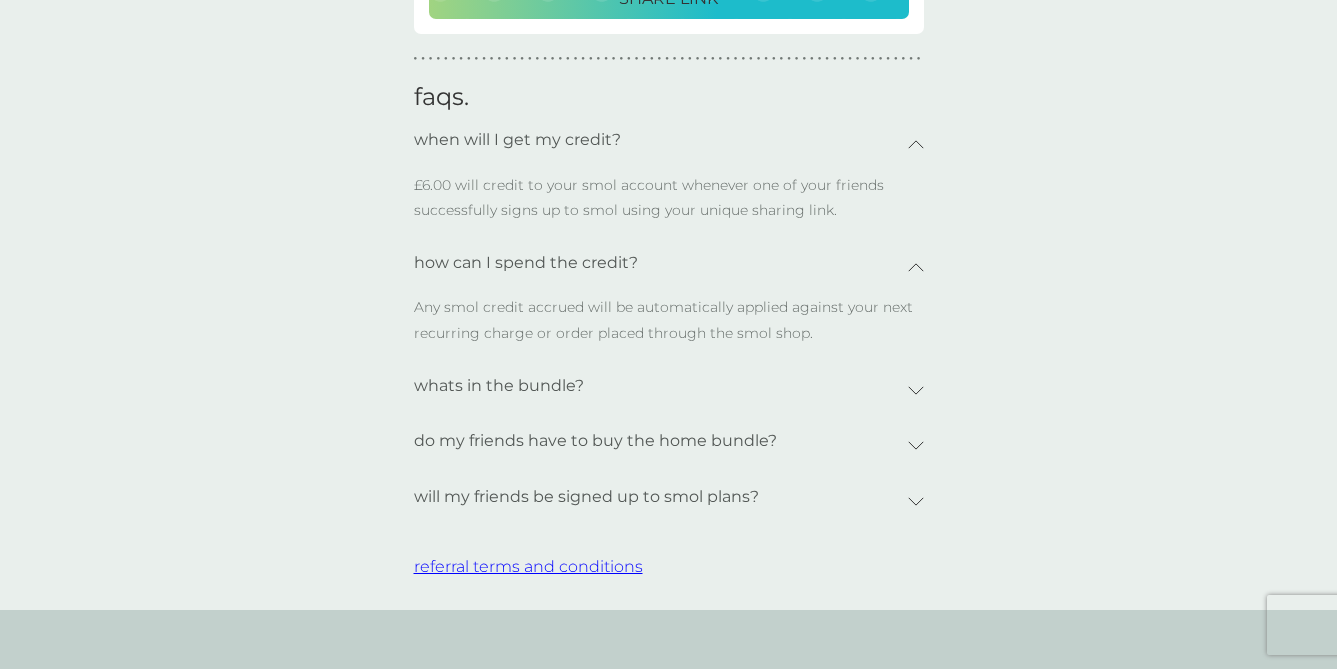 scroll, scrollTop: 887, scrollLeft: 0, axis: vertical 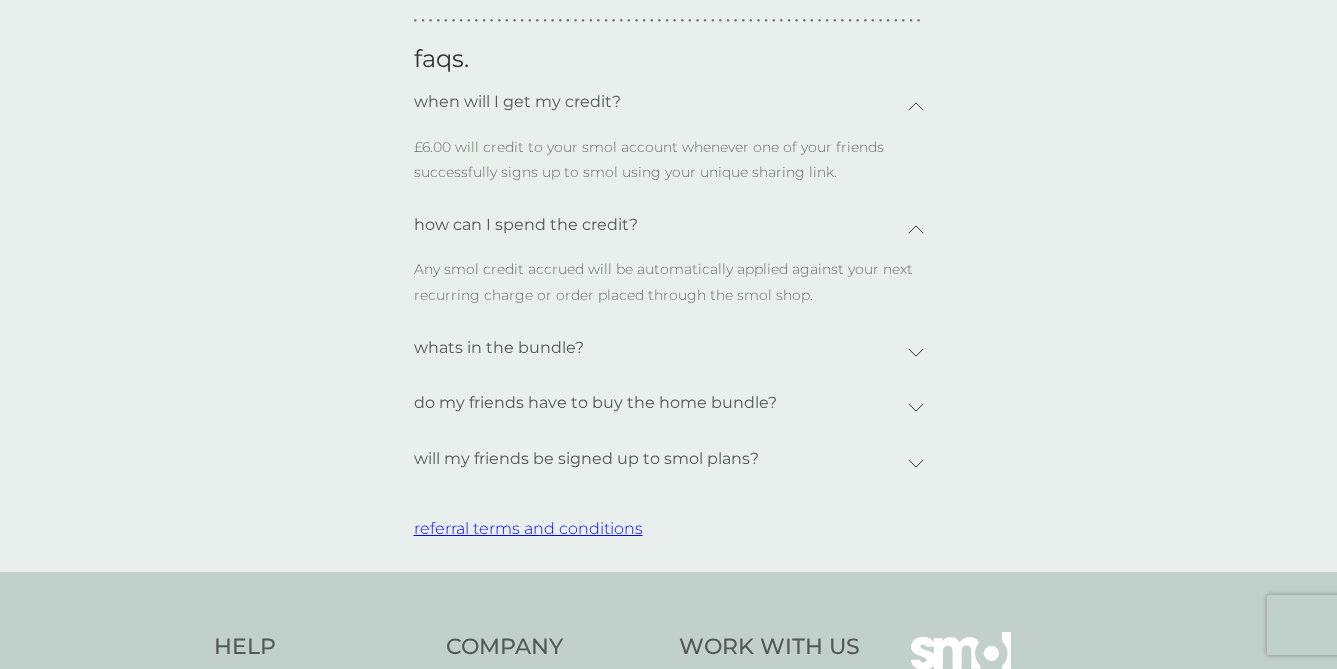 click 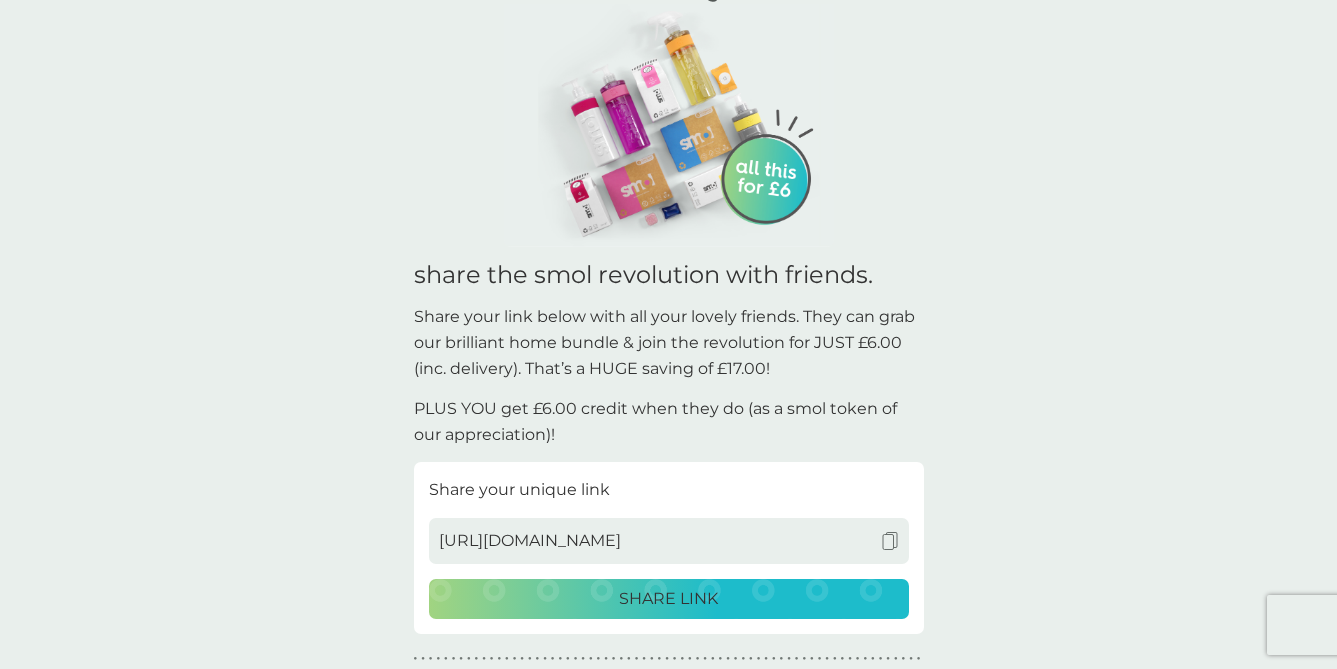 scroll, scrollTop: 0, scrollLeft: 0, axis: both 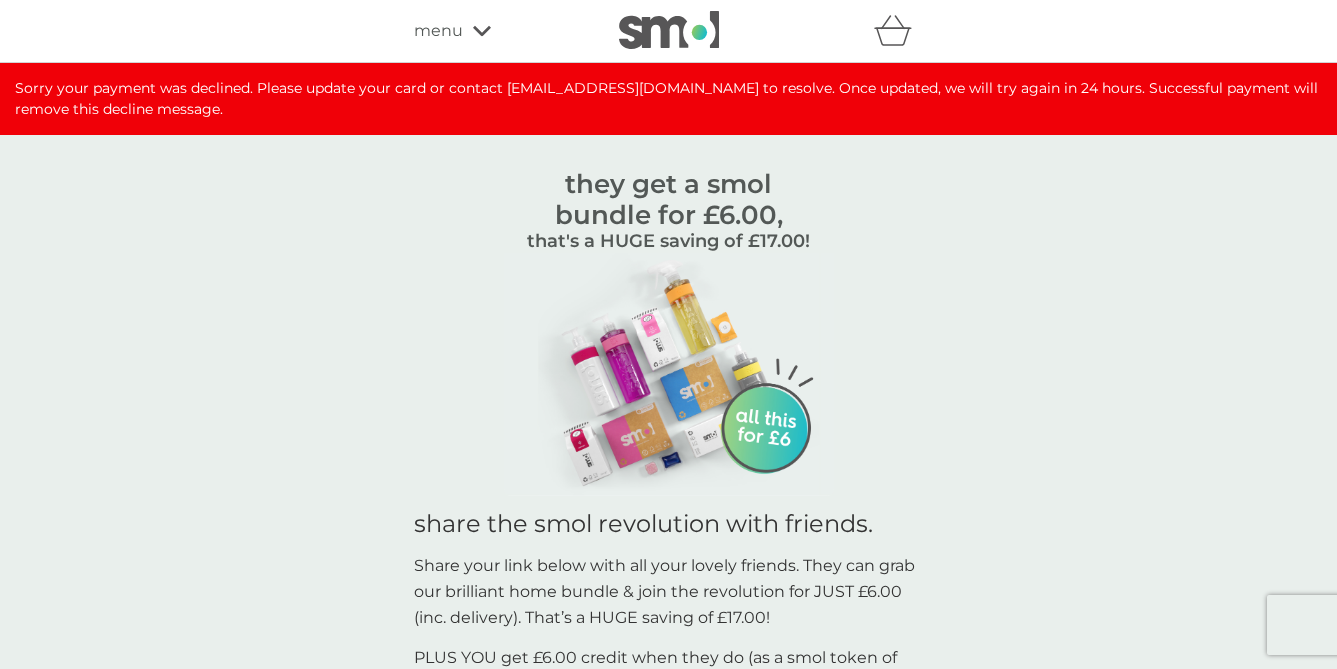 click on "they get a smol
bundle for £6.00," at bounding box center (669, 190) 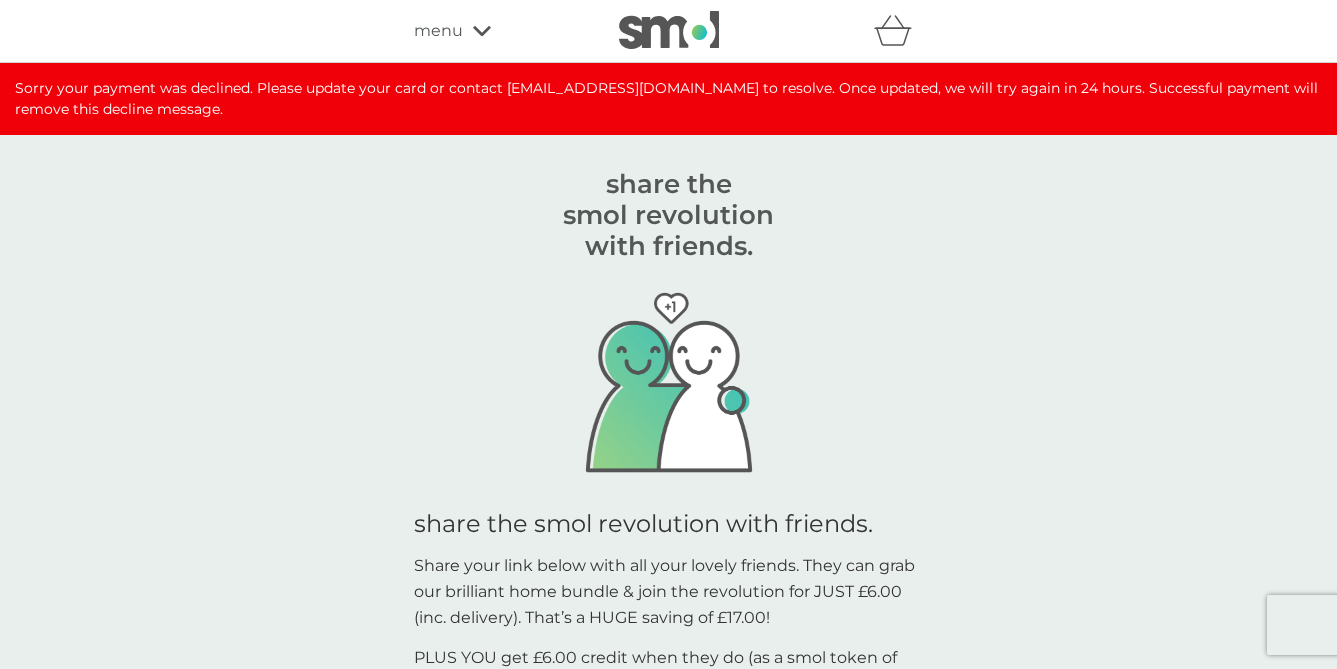 click on "share the
smol revolution
with friends." at bounding box center (668, 206) 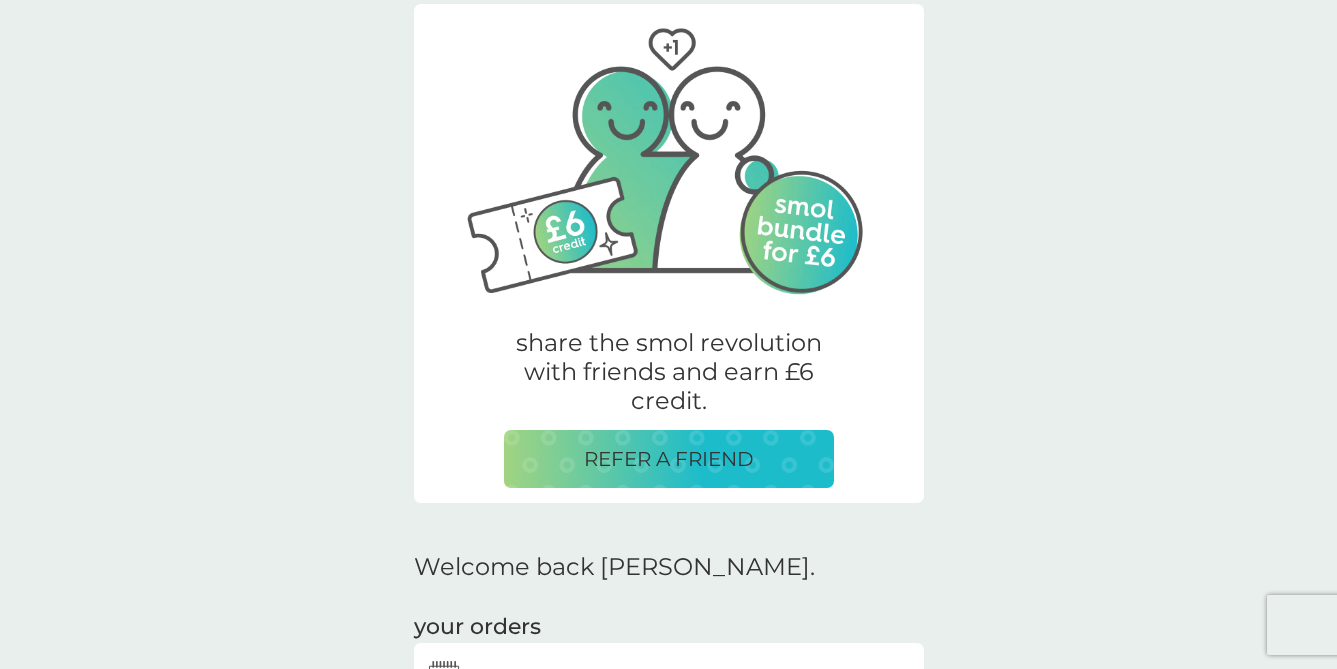 scroll, scrollTop: 0, scrollLeft: 0, axis: both 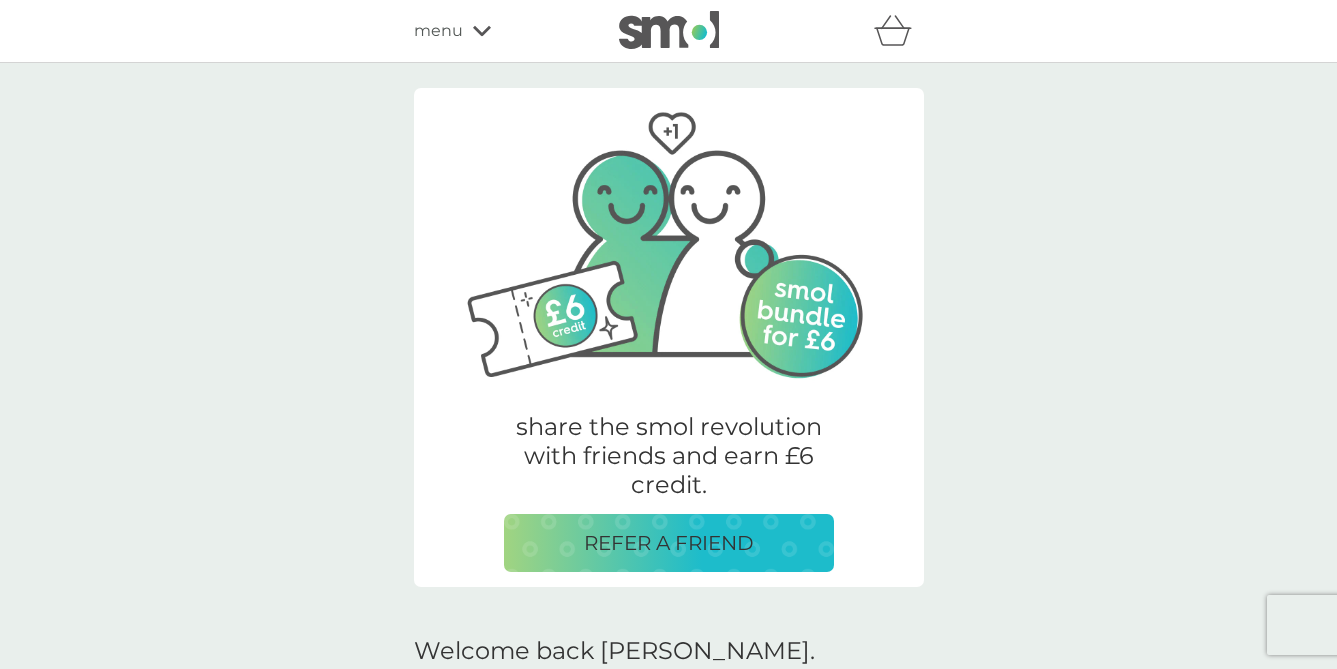 click on "menu" at bounding box center [438, 31] 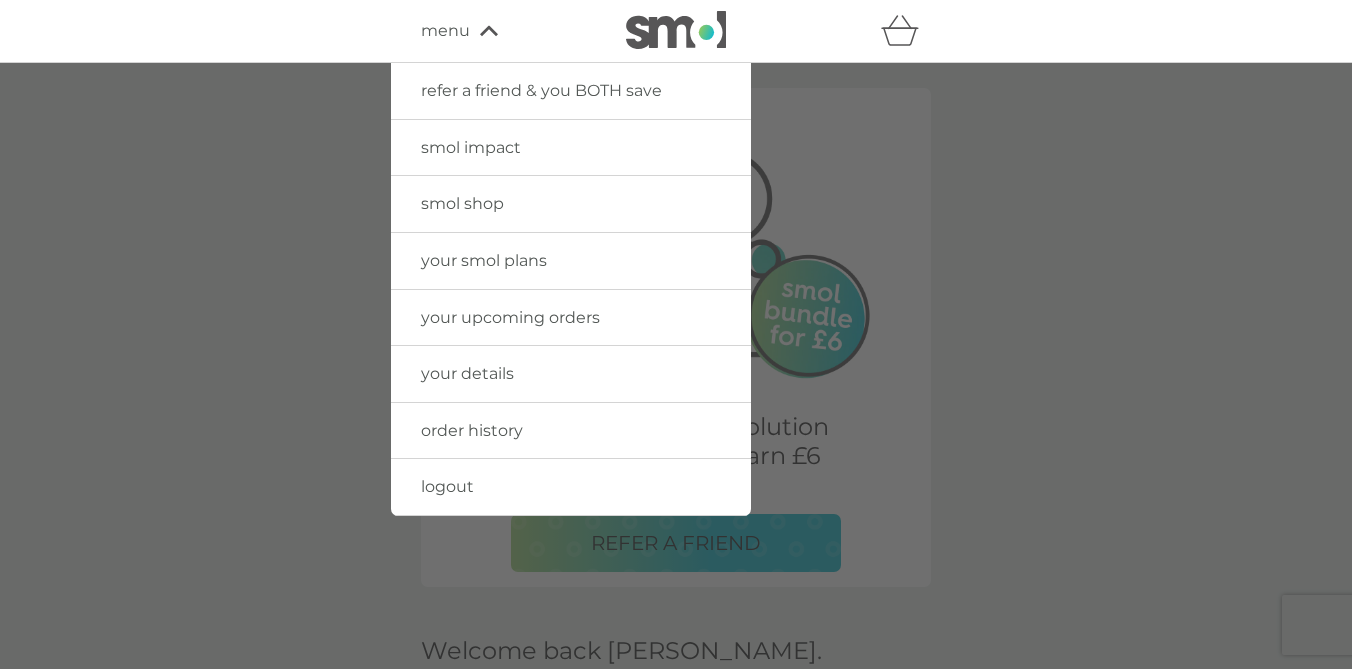 click on "your smol plans" at bounding box center [571, 261] 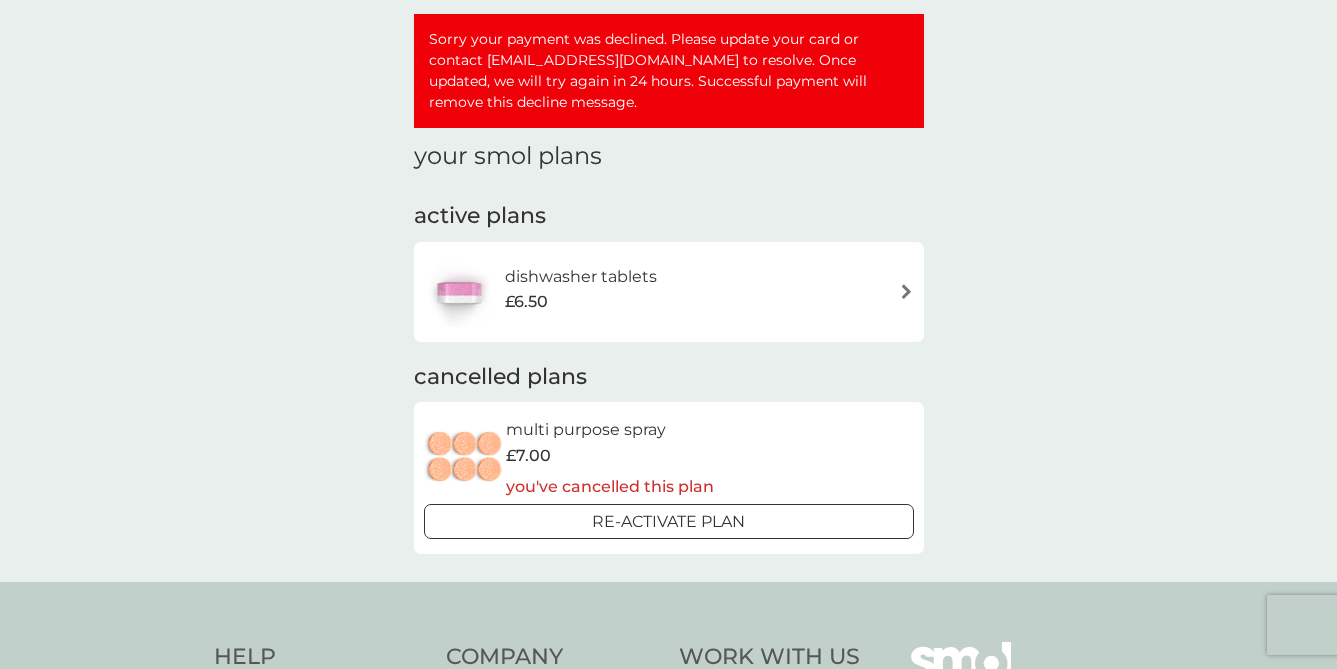 scroll, scrollTop: 91, scrollLeft: 0, axis: vertical 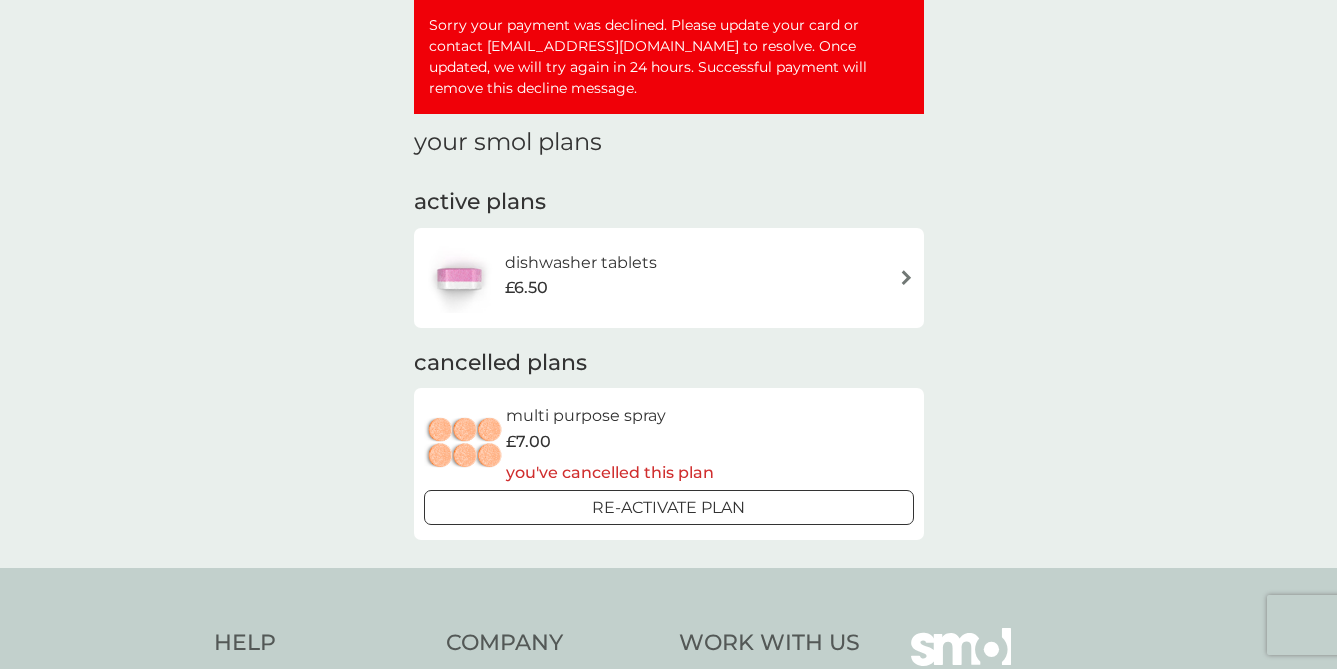 click on "dishwasher tablets £6.50" at bounding box center (669, 278) 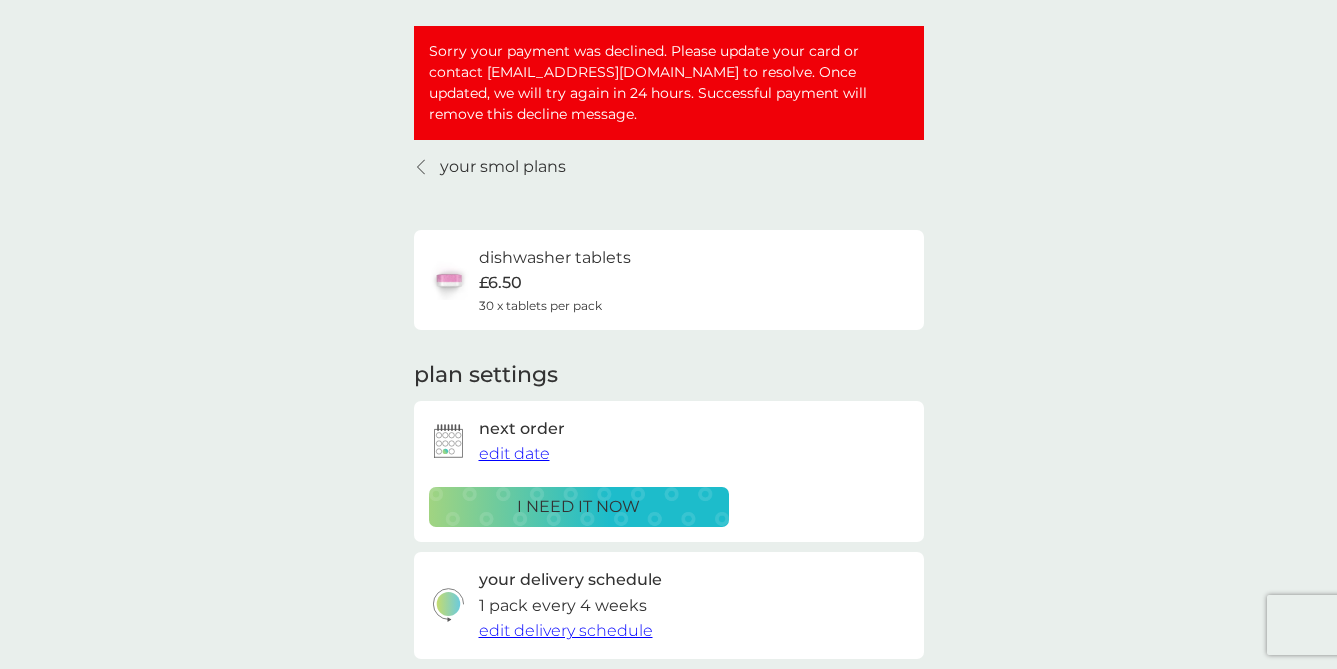 scroll, scrollTop: 91, scrollLeft: 0, axis: vertical 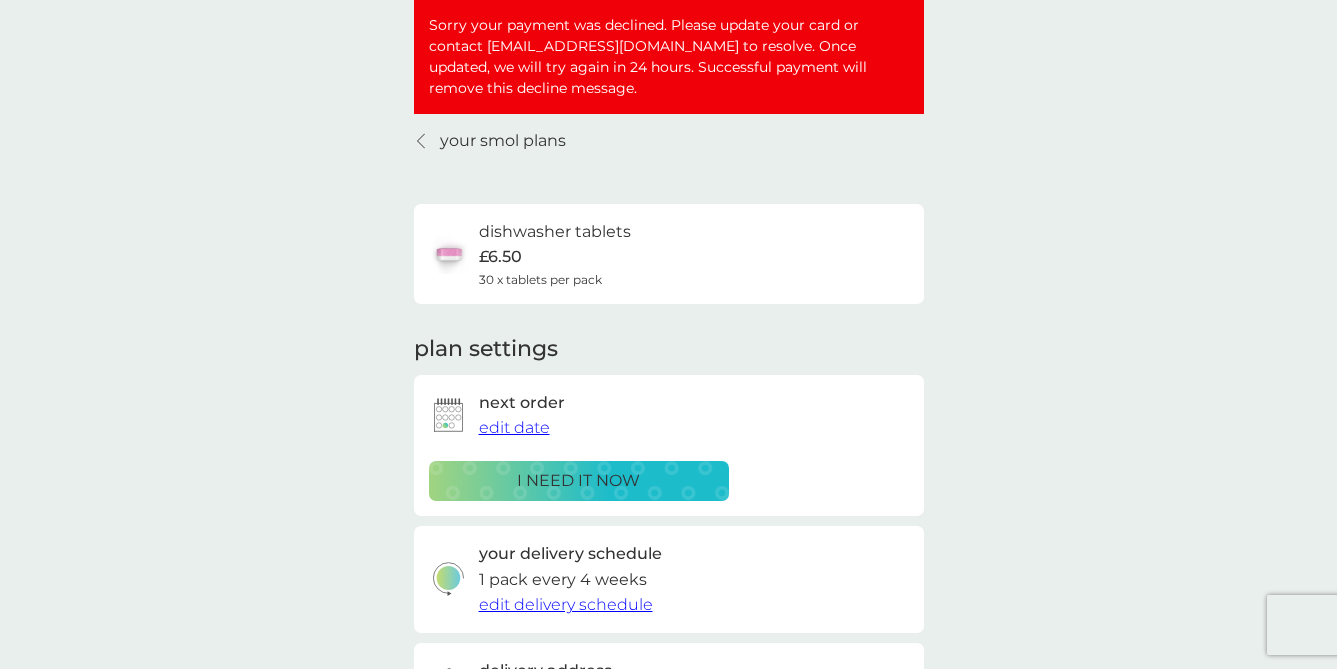 click on "edit date" at bounding box center (514, 427) 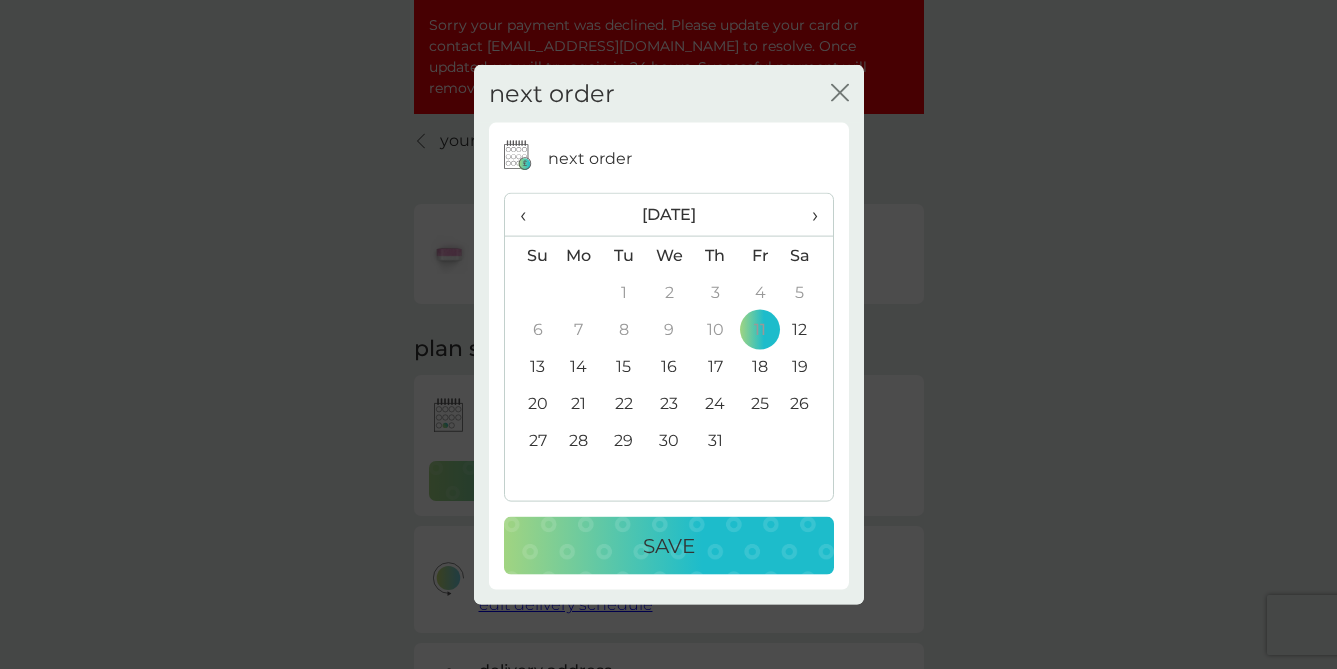 click on "17" at bounding box center [715, 366] 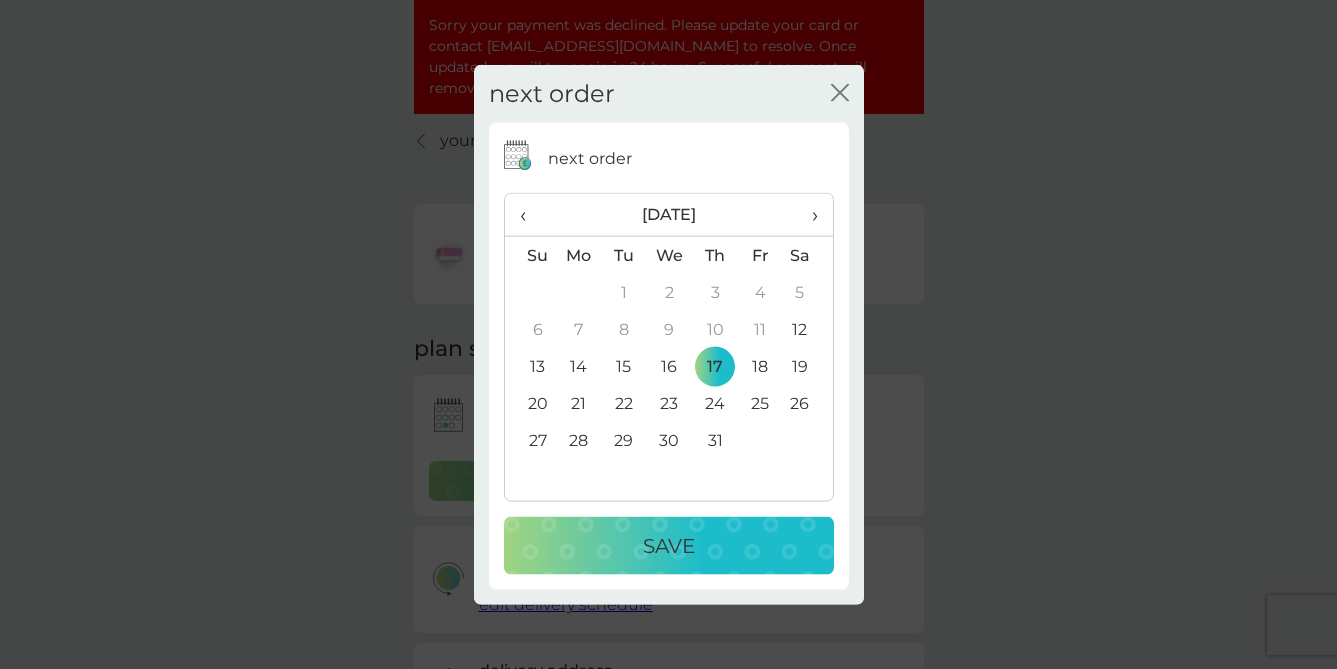 click on "Save" at bounding box center [669, 546] 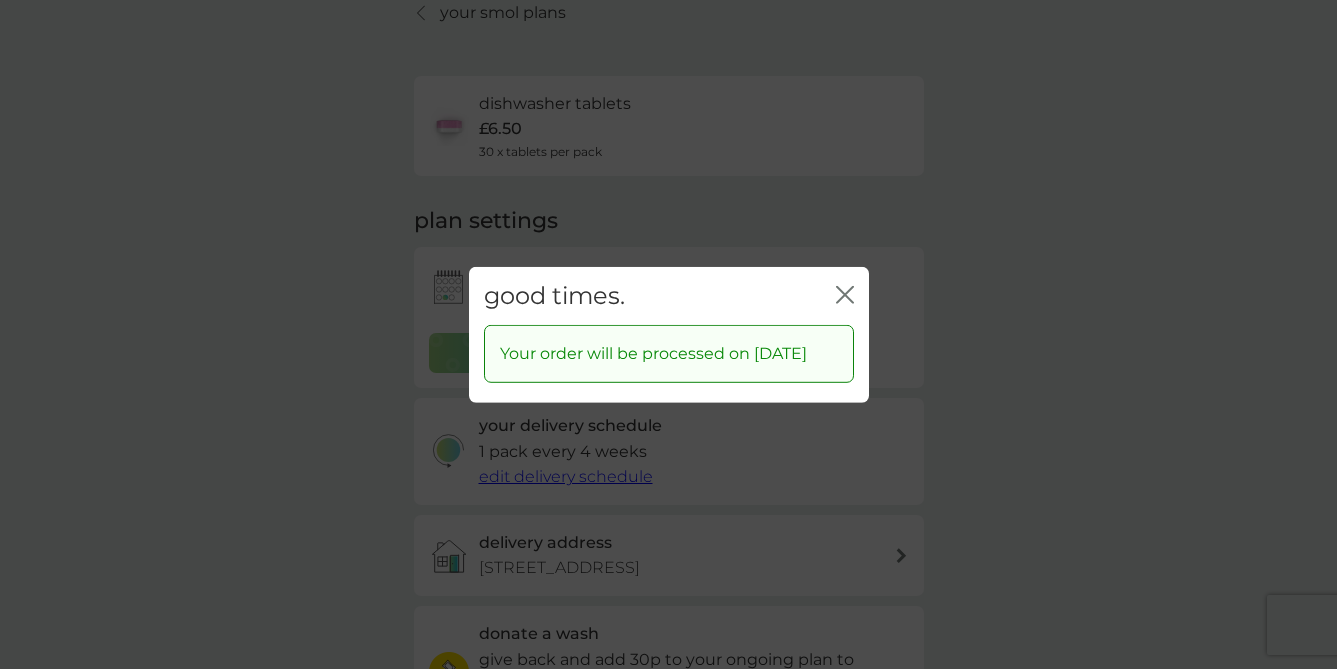 click on "good times. close" at bounding box center (669, 295) 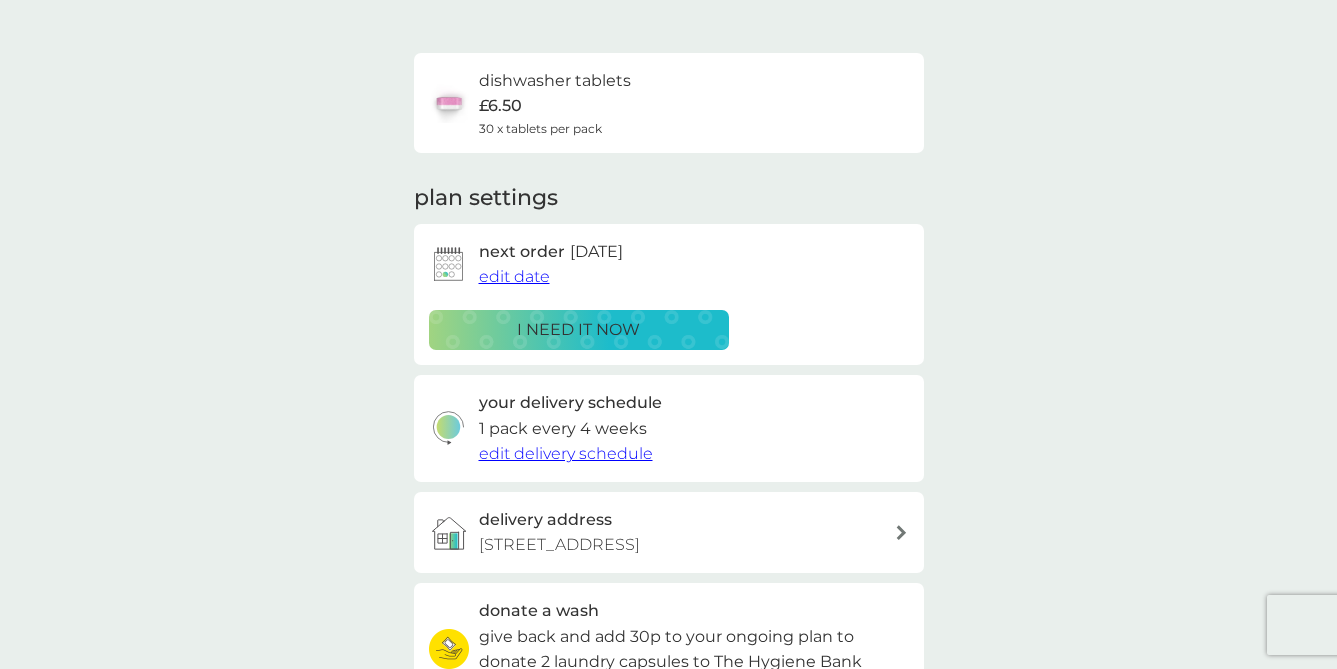 scroll, scrollTop: 0, scrollLeft: 0, axis: both 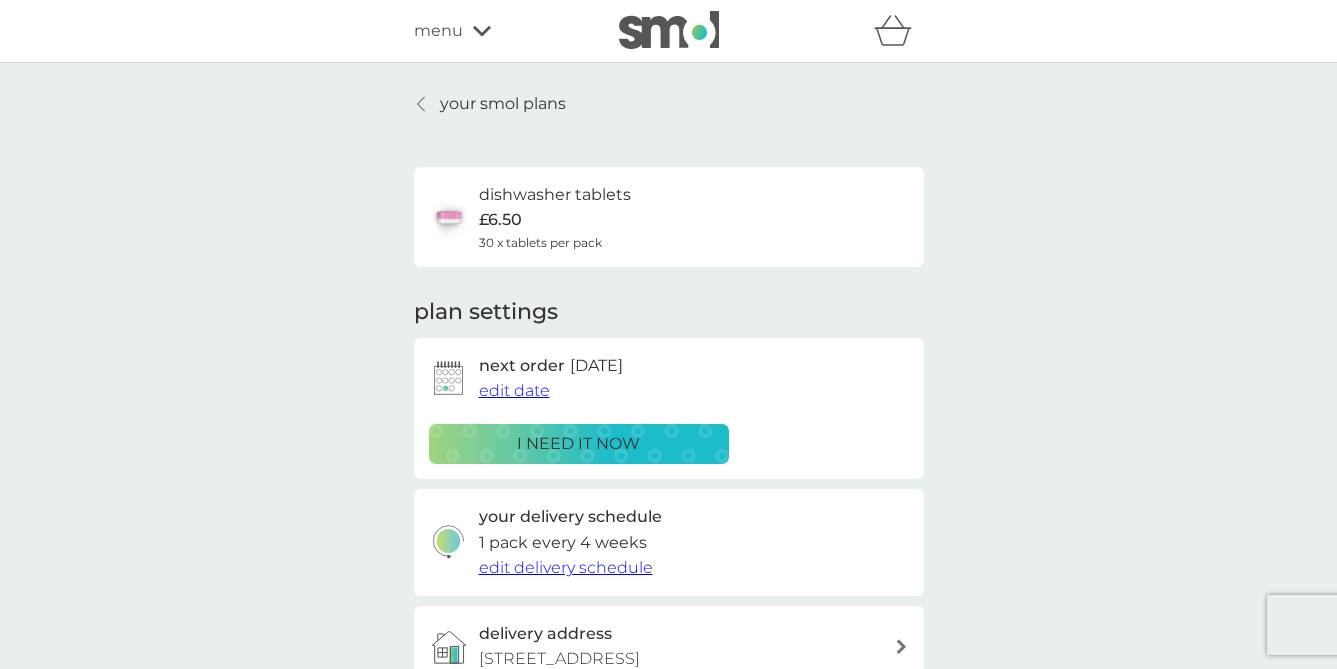 click on "edit date" at bounding box center (514, 390) 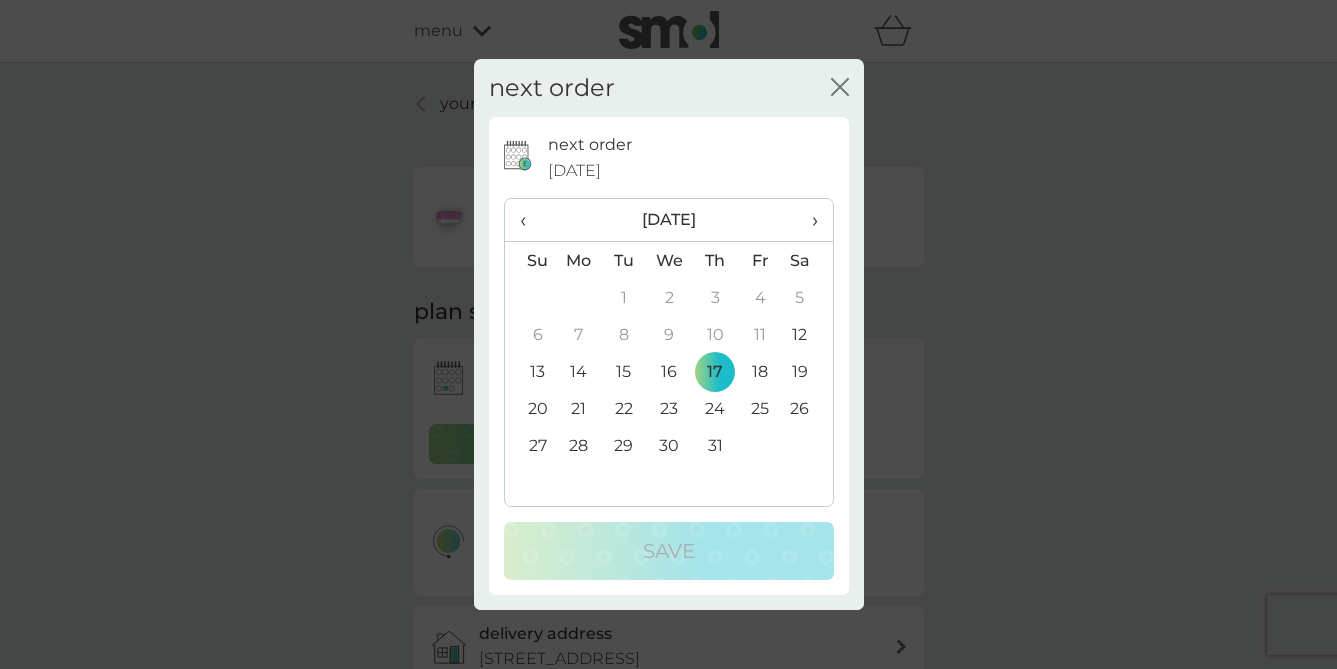 click on "10" at bounding box center [715, 334] 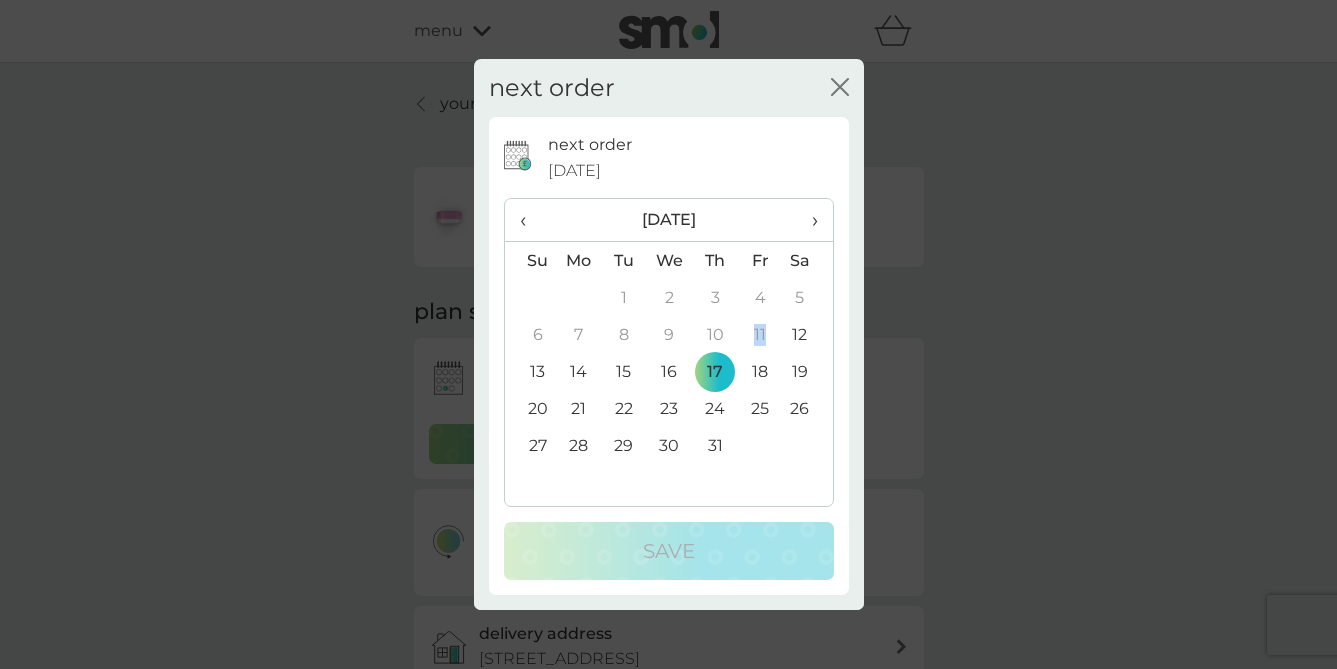 click on "11" at bounding box center (760, 334) 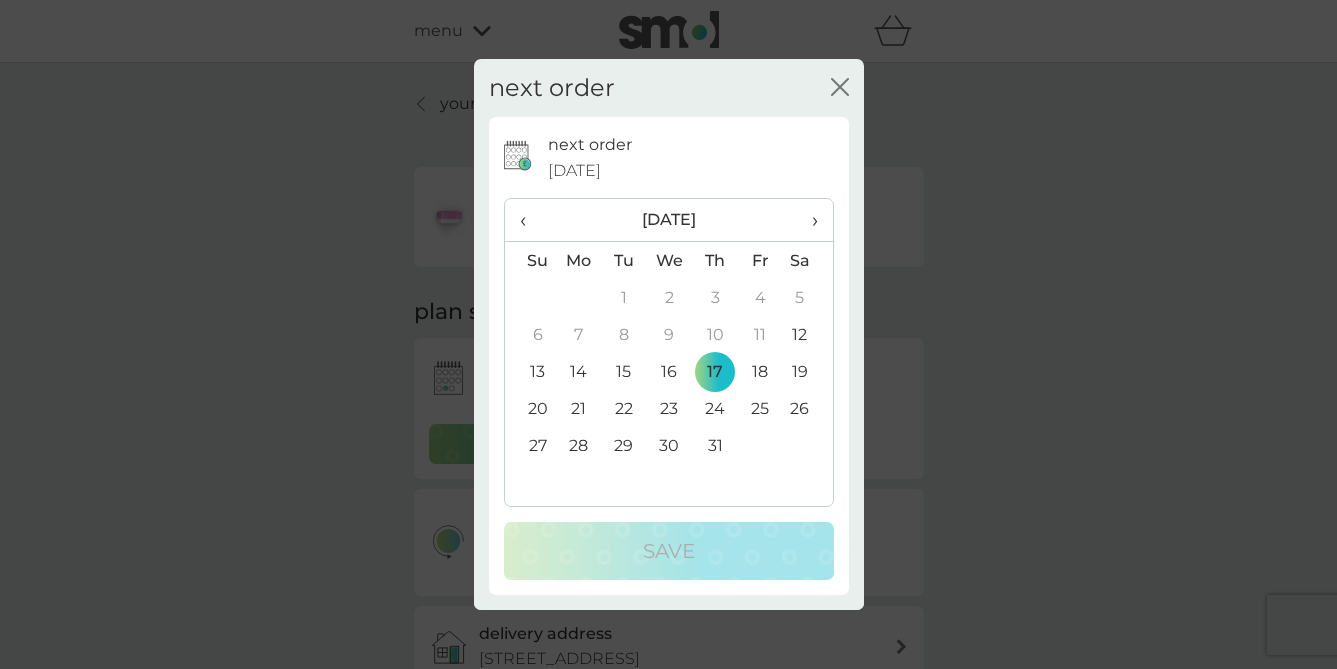 click on "10" at bounding box center [715, 334] 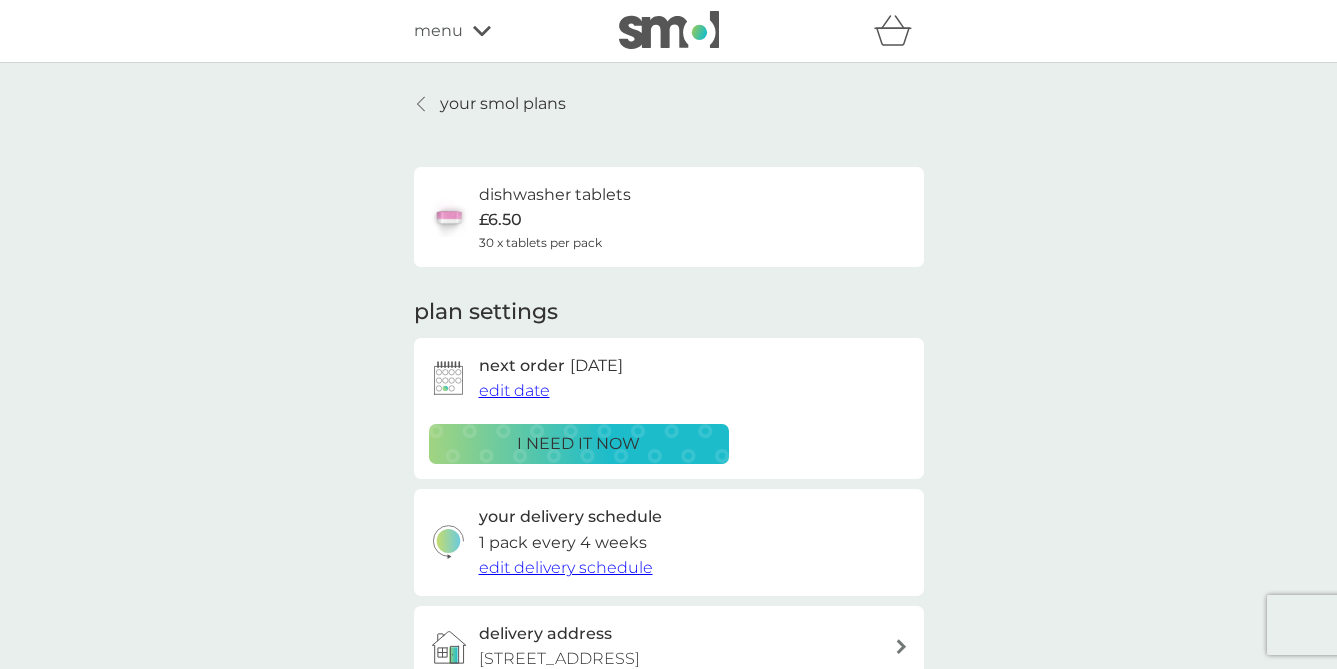 click on "next order" at bounding box center (522, 366) 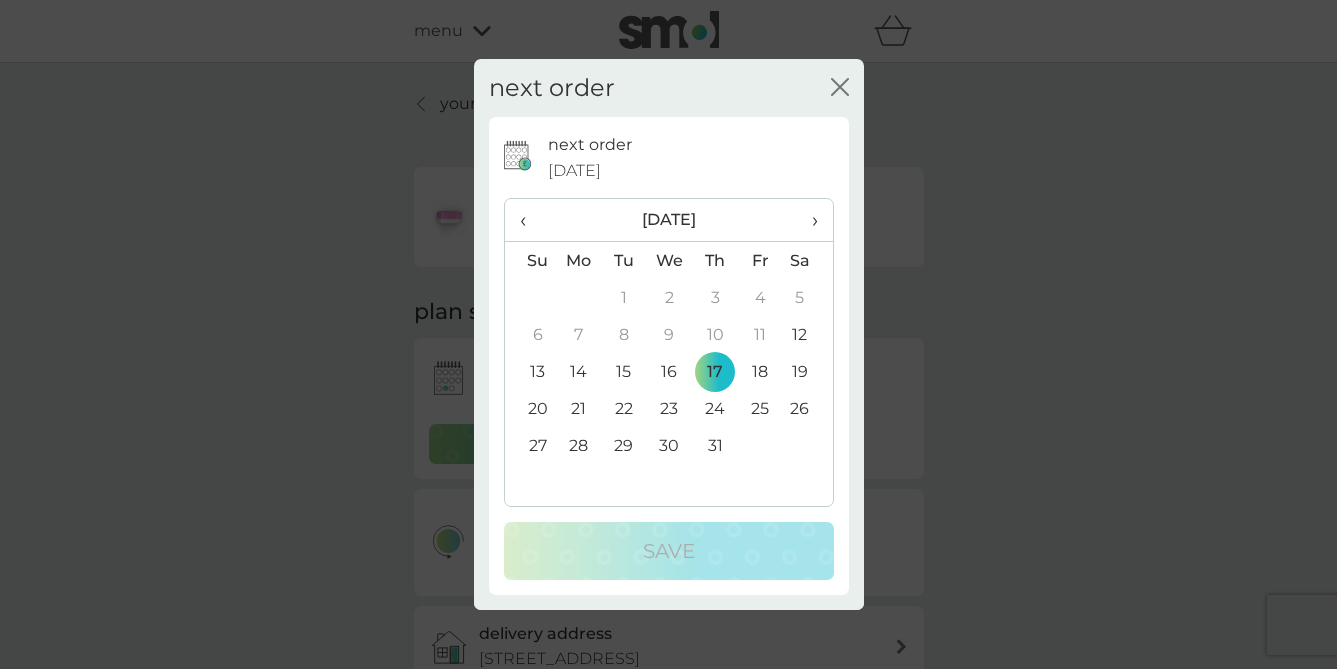 click on "11" at bounding box center [760, 334] 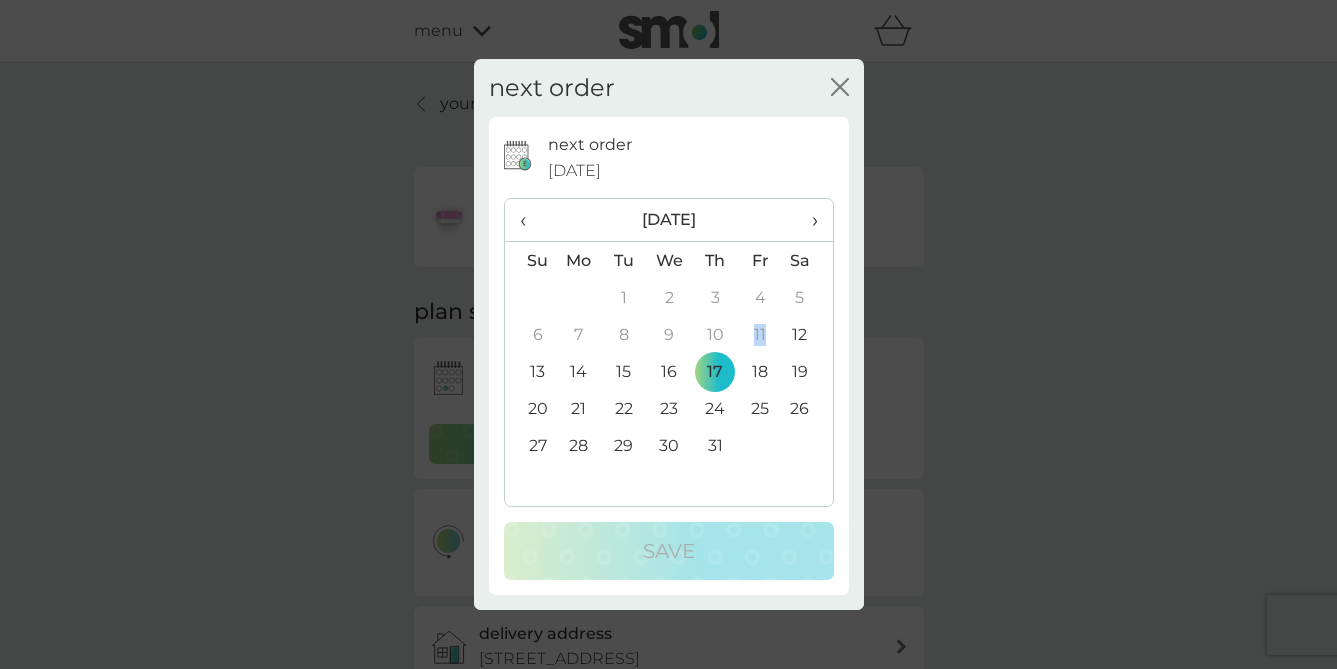 click on "11" at bounding box center (760, 334) 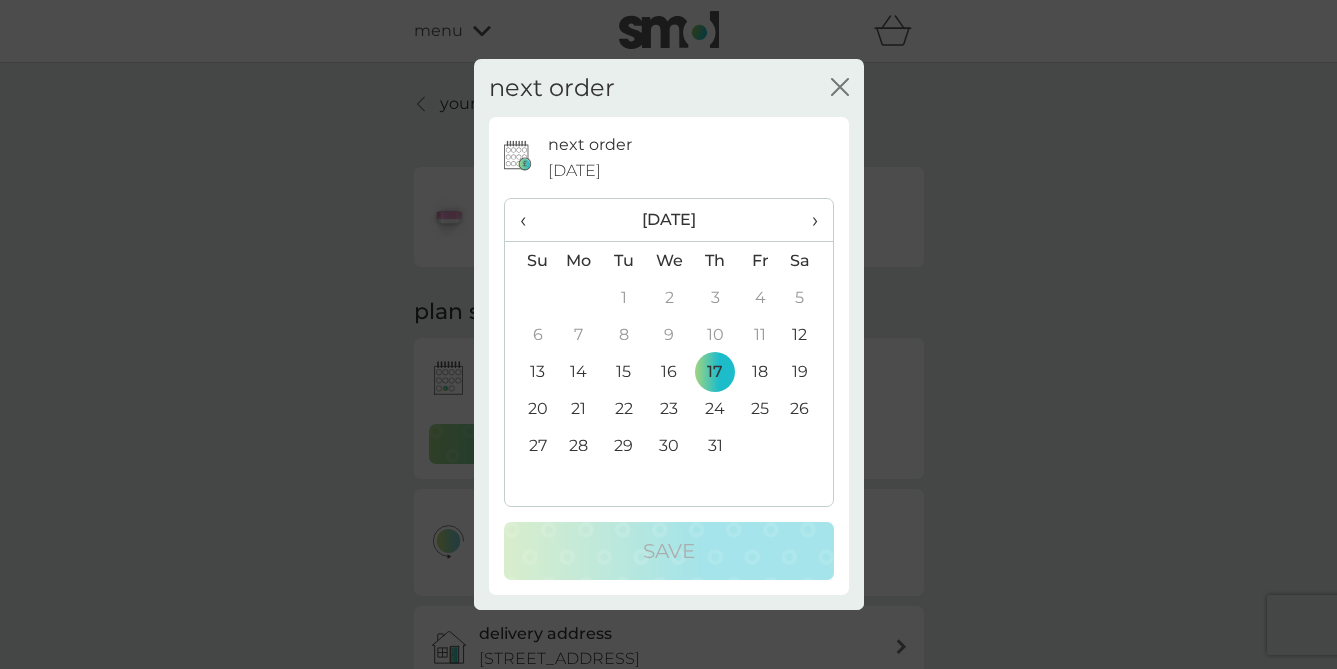 click on "17" at bounding box center [715, 371] 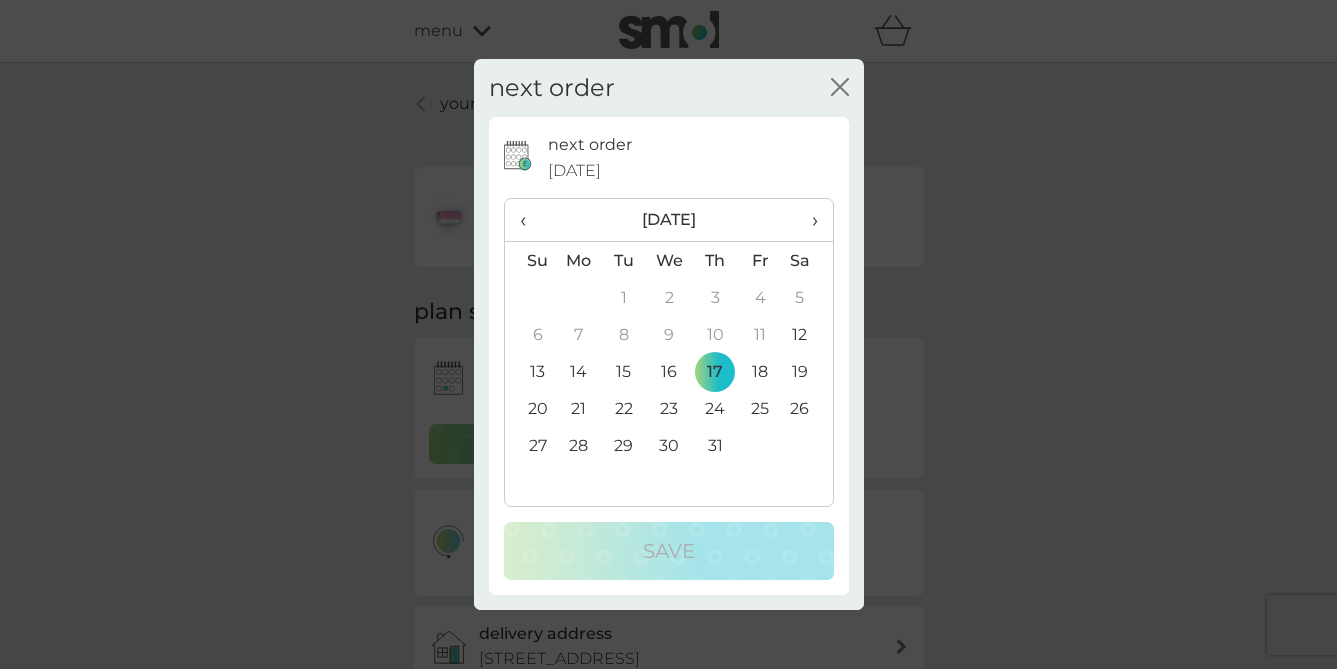 click on "close" 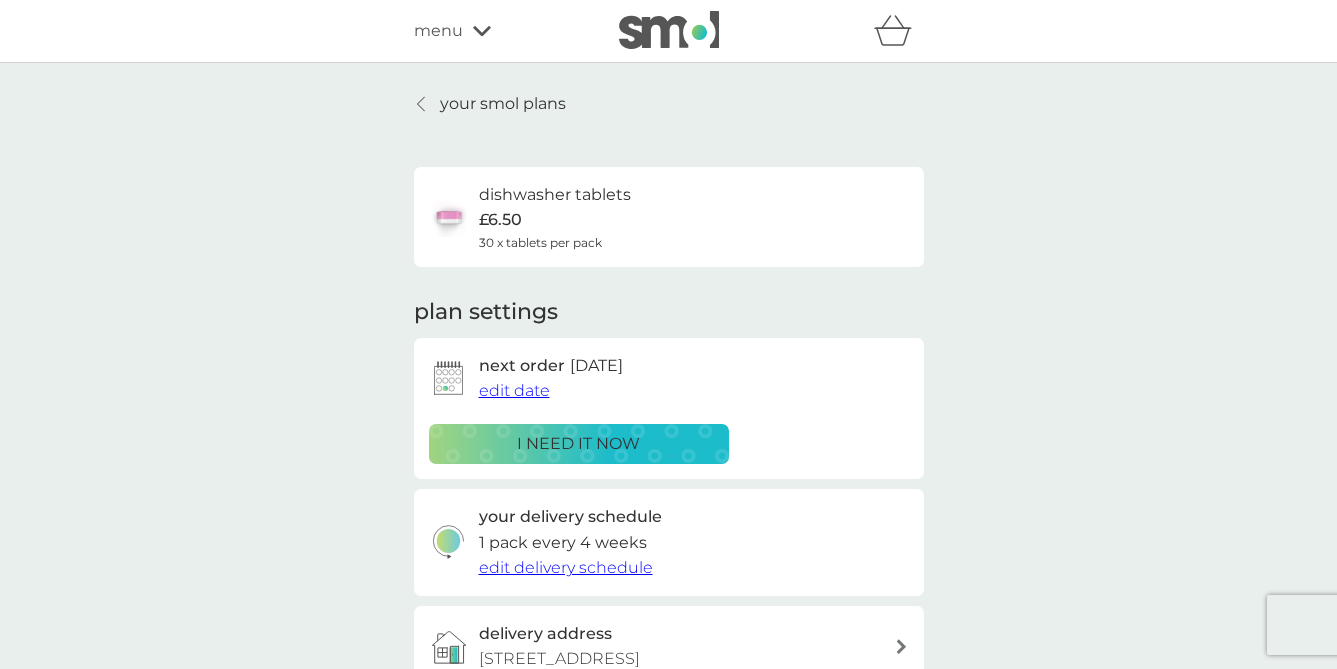 click on "edit date" at bounding box center (514, 390) 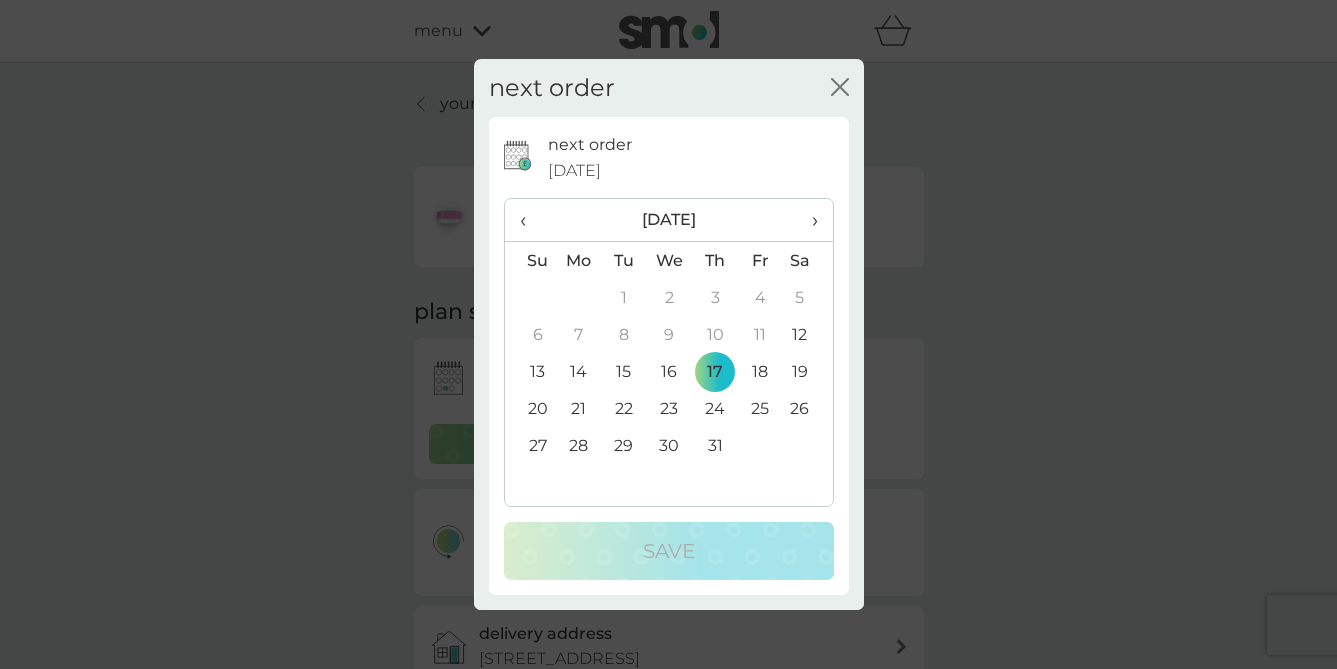 click on "10" at bounding box center [715, 334] 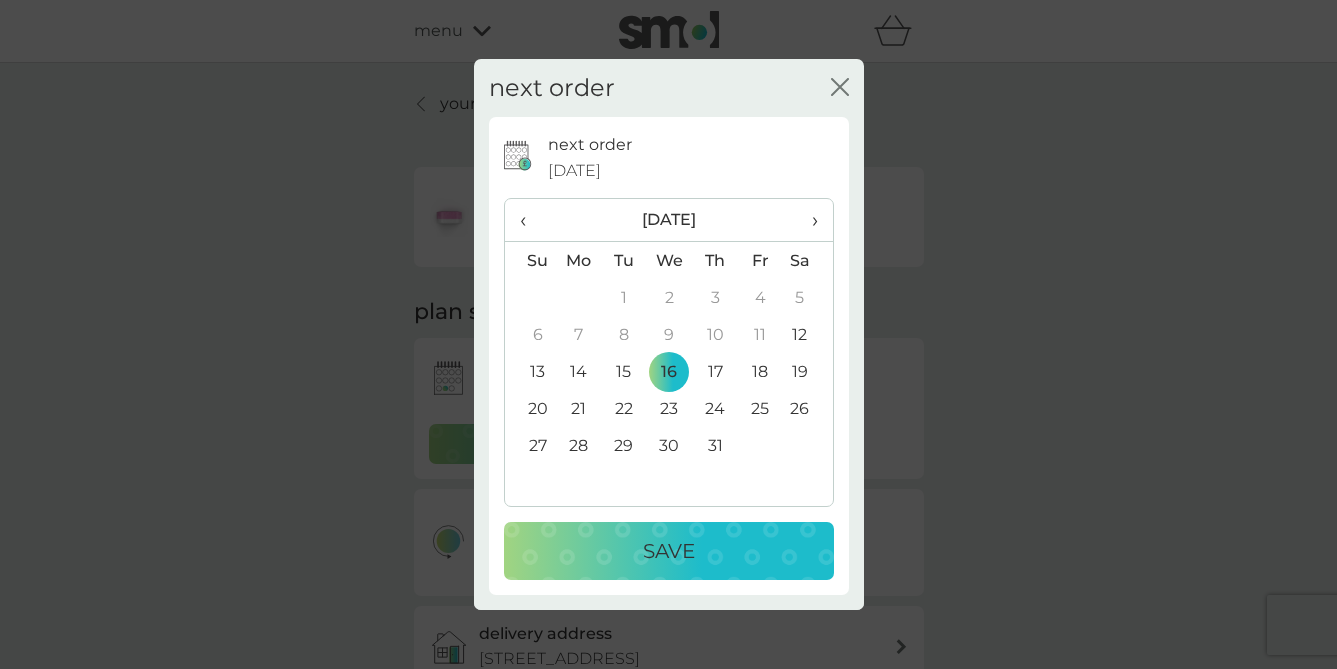 click on "11" at bounding box center [760, 334] 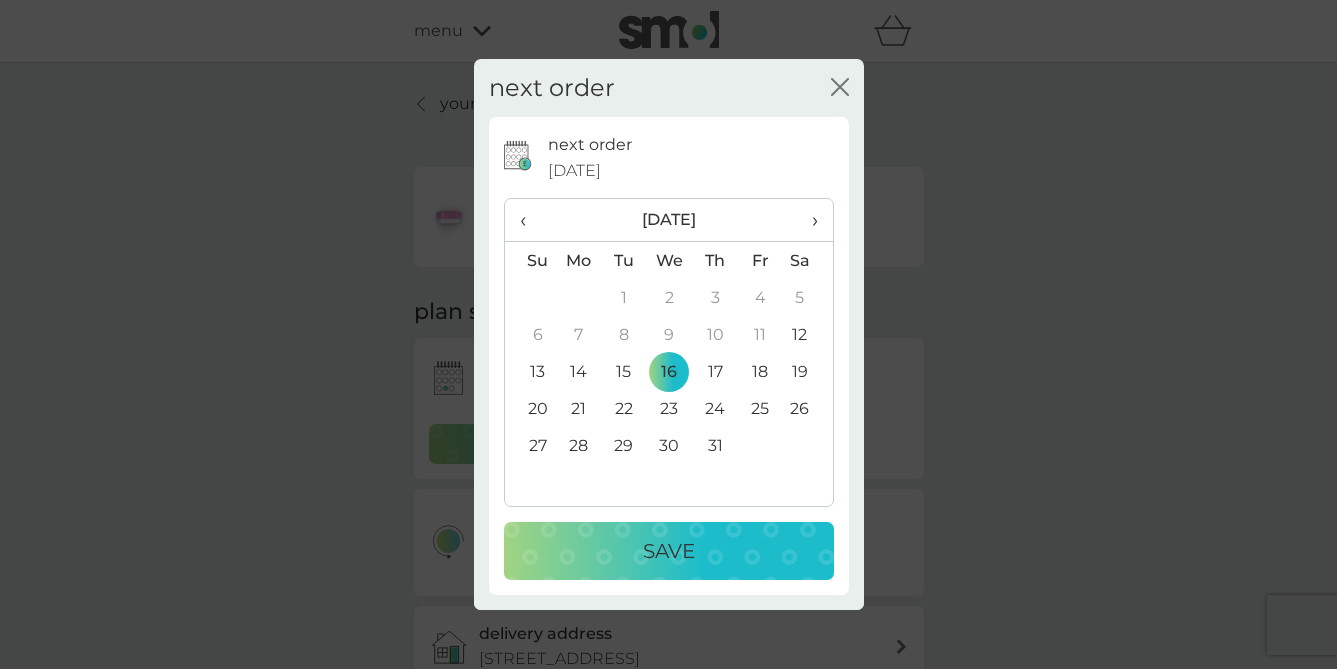click on "13" at bounding box center [530, 371] 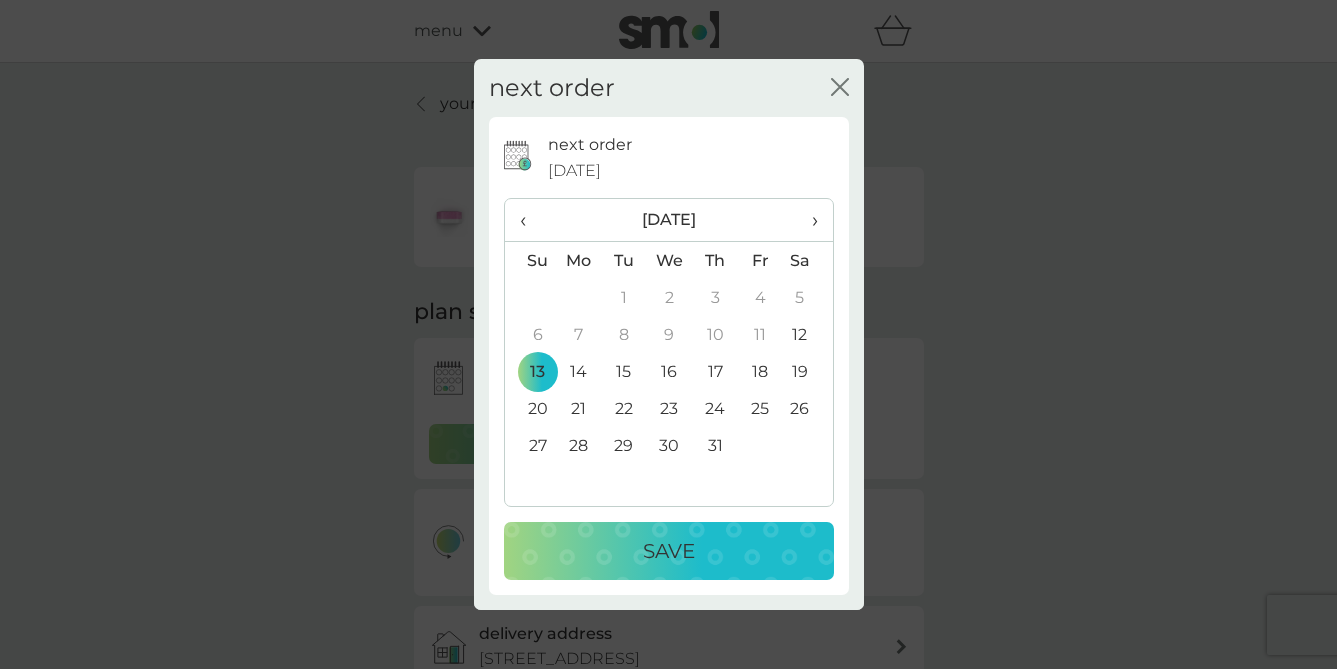click on "Save" at bounding box center [669, 551] 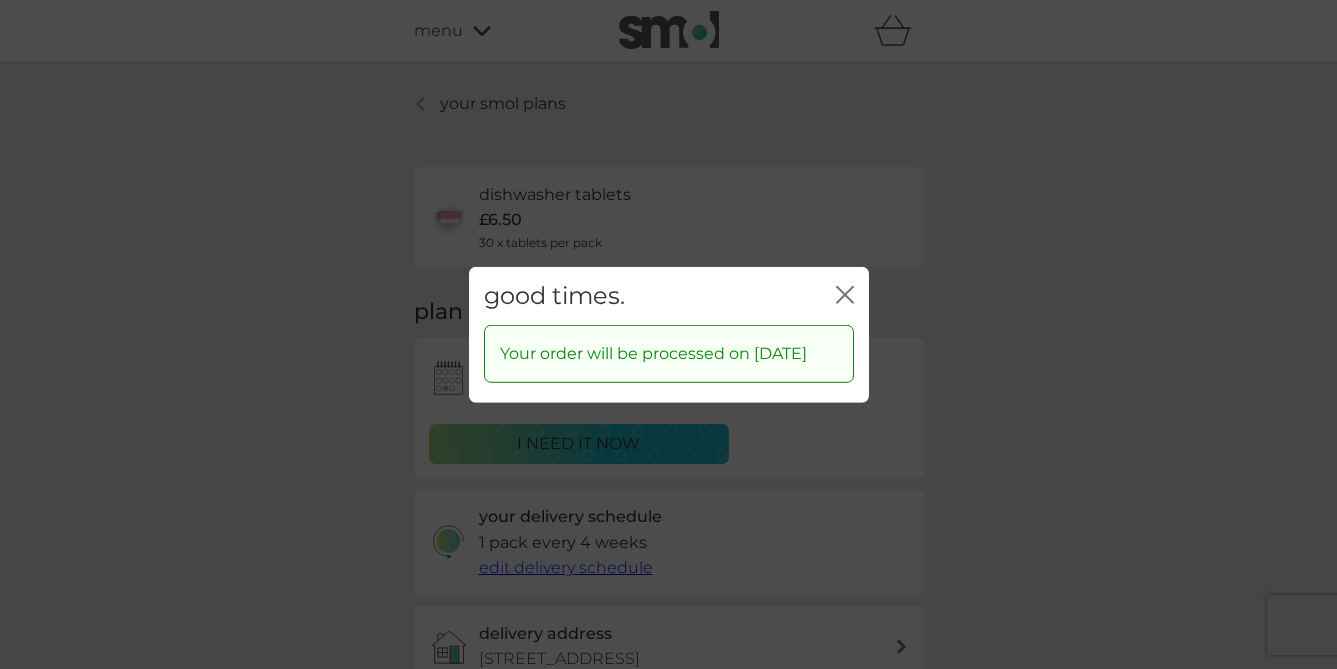 click on "good times. close" at bounding box center [669, 295] 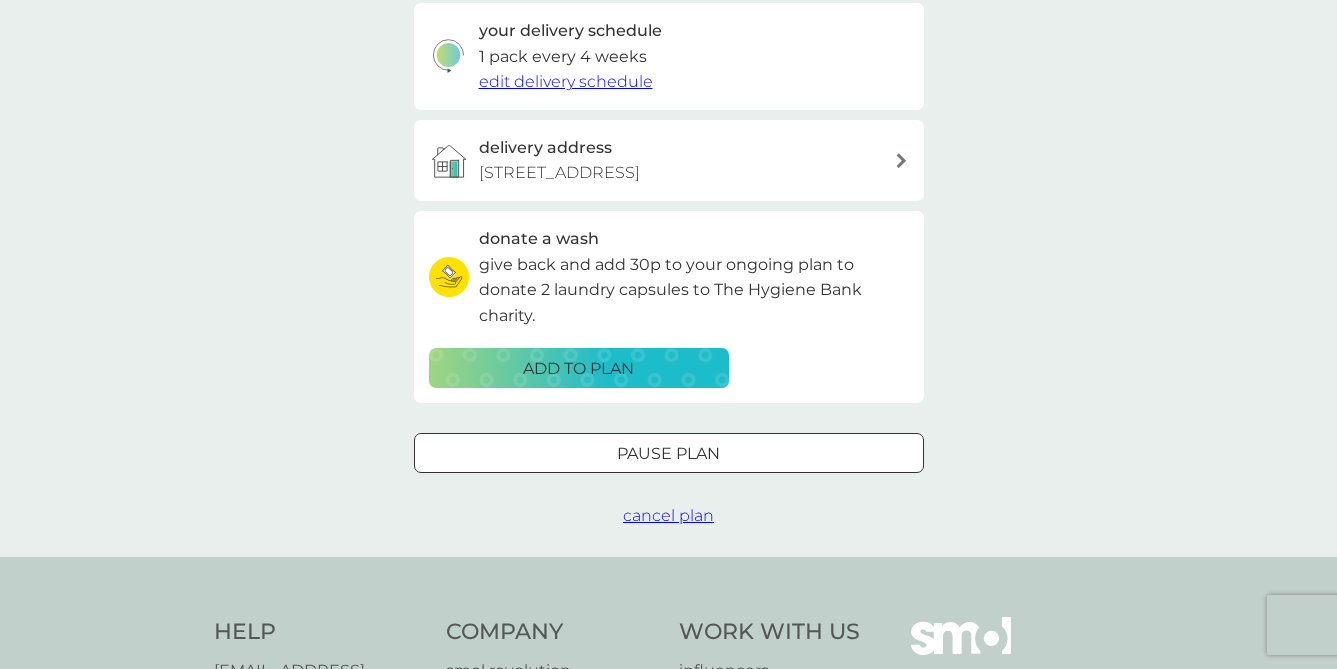 scroll, scrollTop: 383, scrollLeft: 0, axis: vertical 